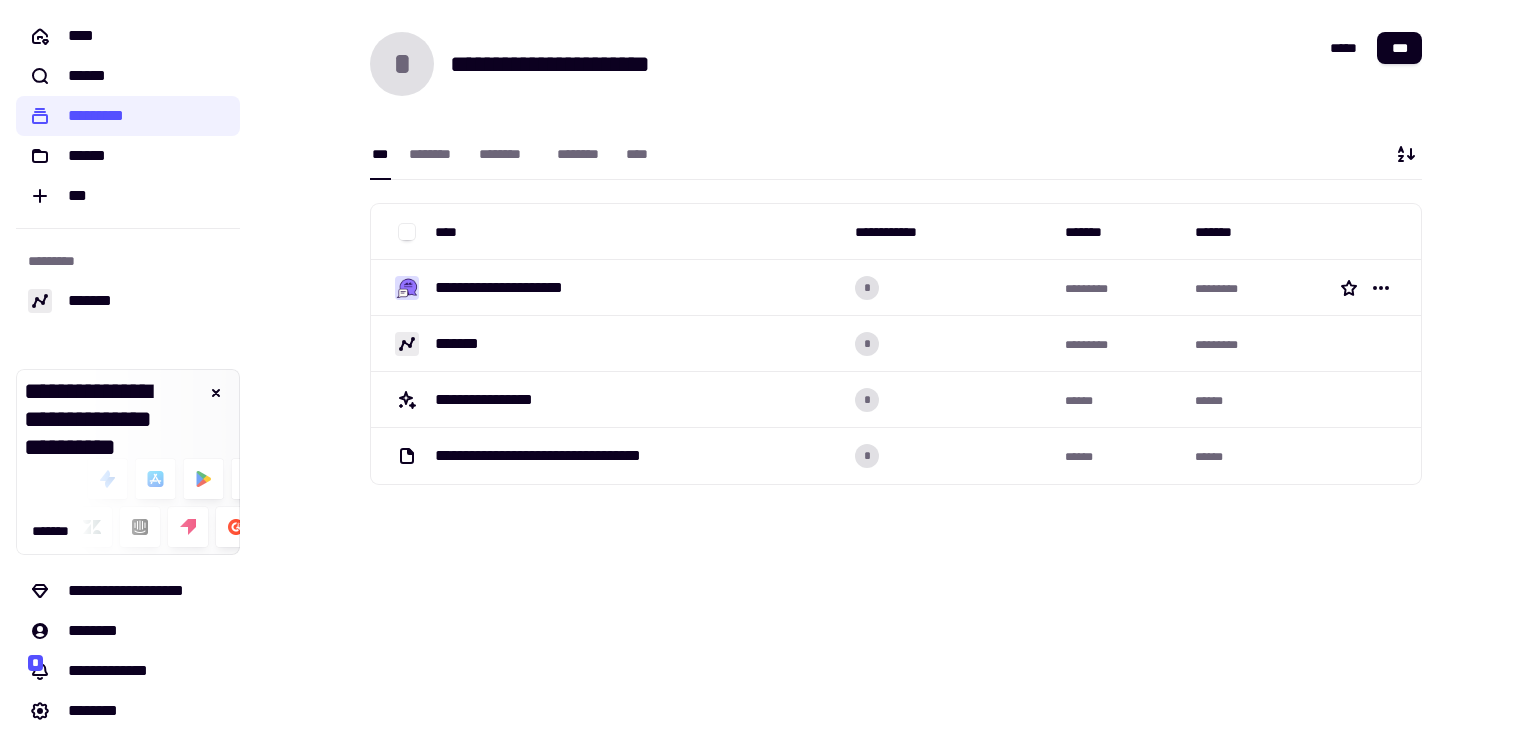 scroll, scrollTop: 0, scrollLeft: 0, axis: both 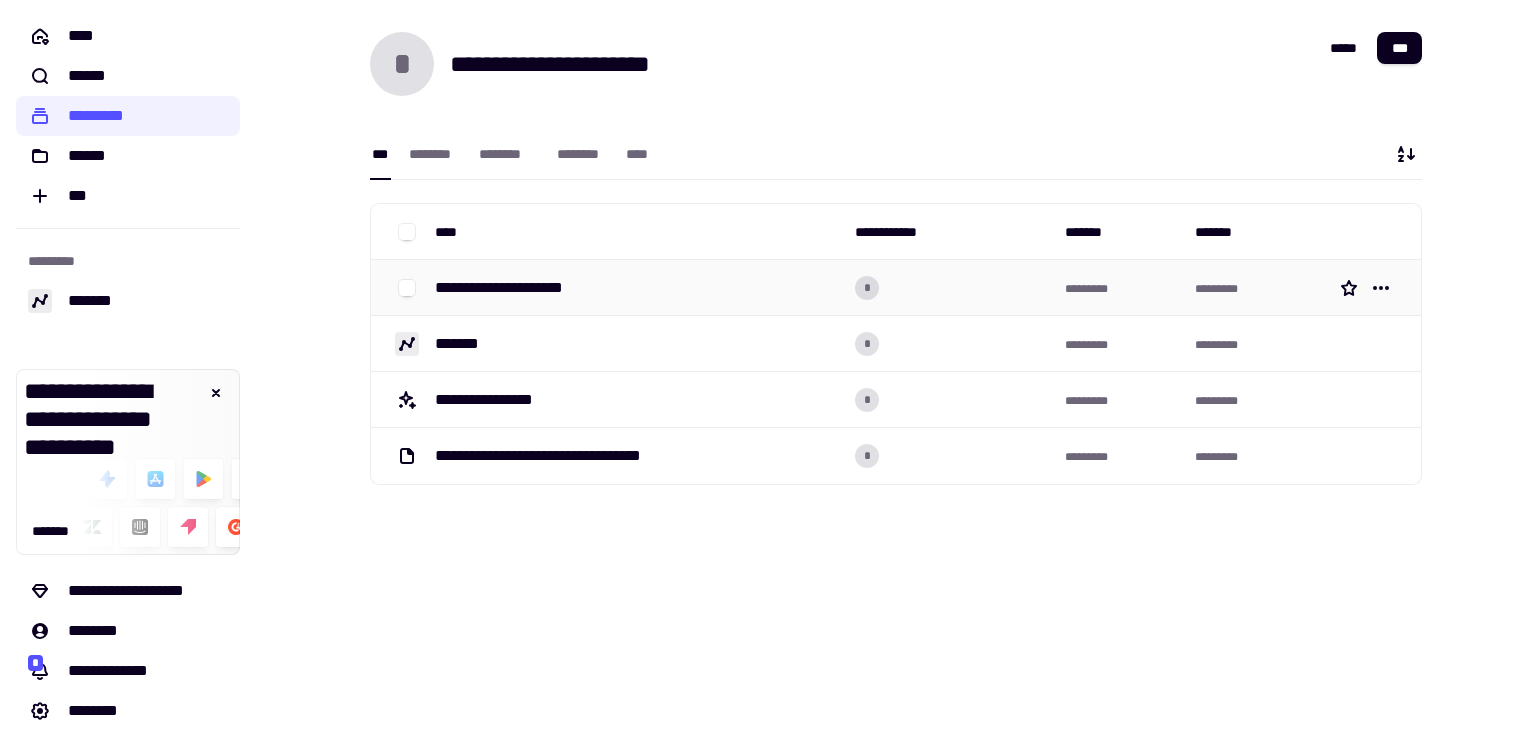 click on "**********" at bounding box center [523, 288] 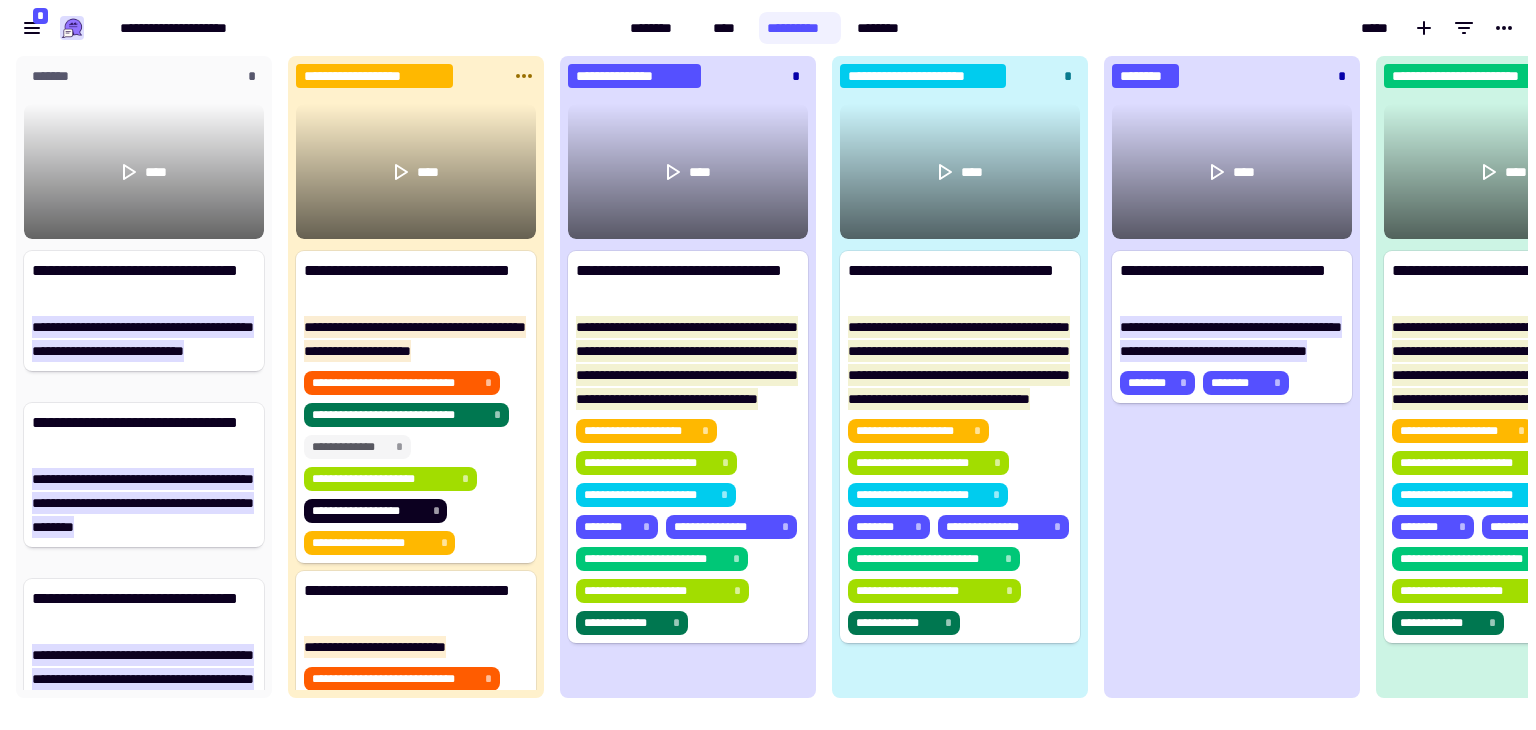 scroll, scrollTop: 16, scrollLeft: 16, axis: both 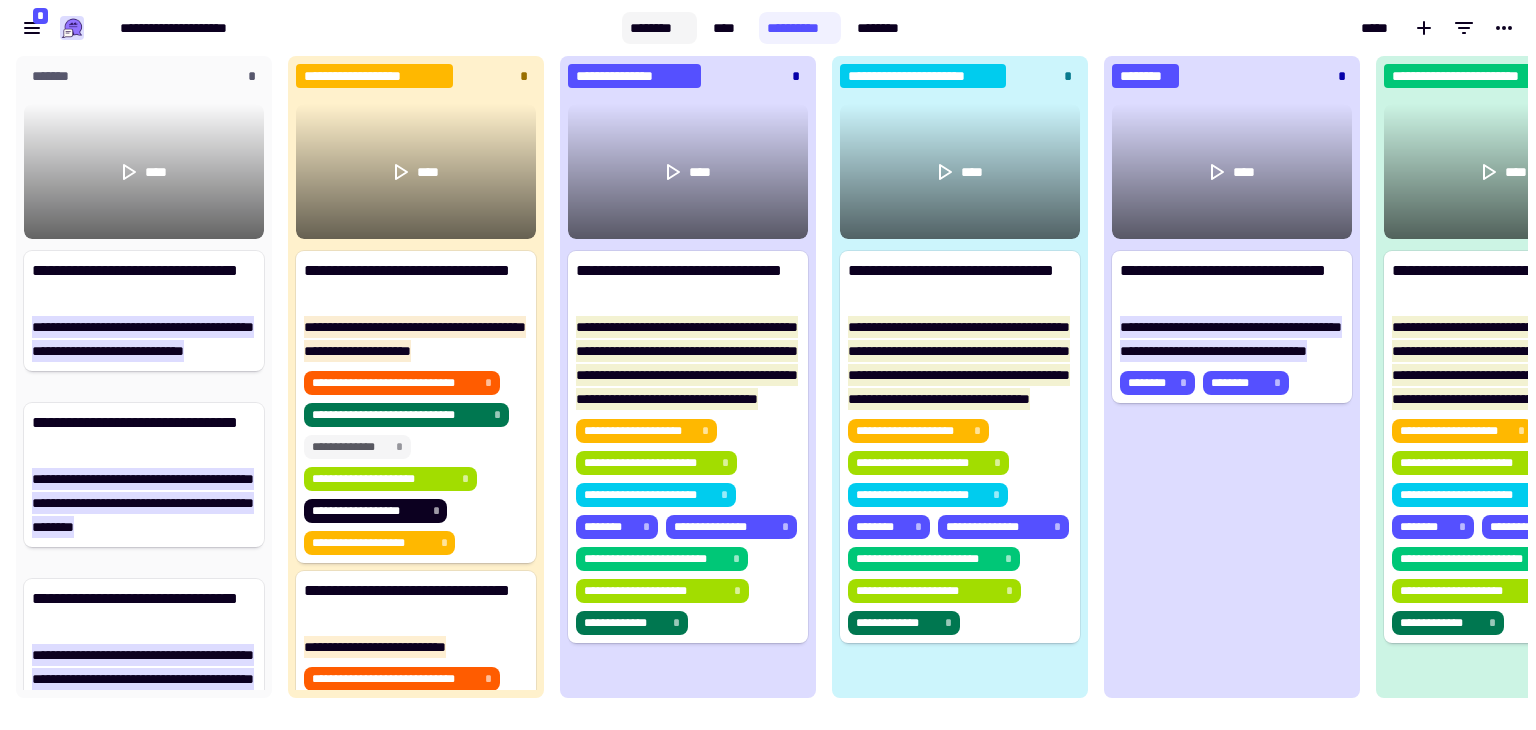 click on "********" 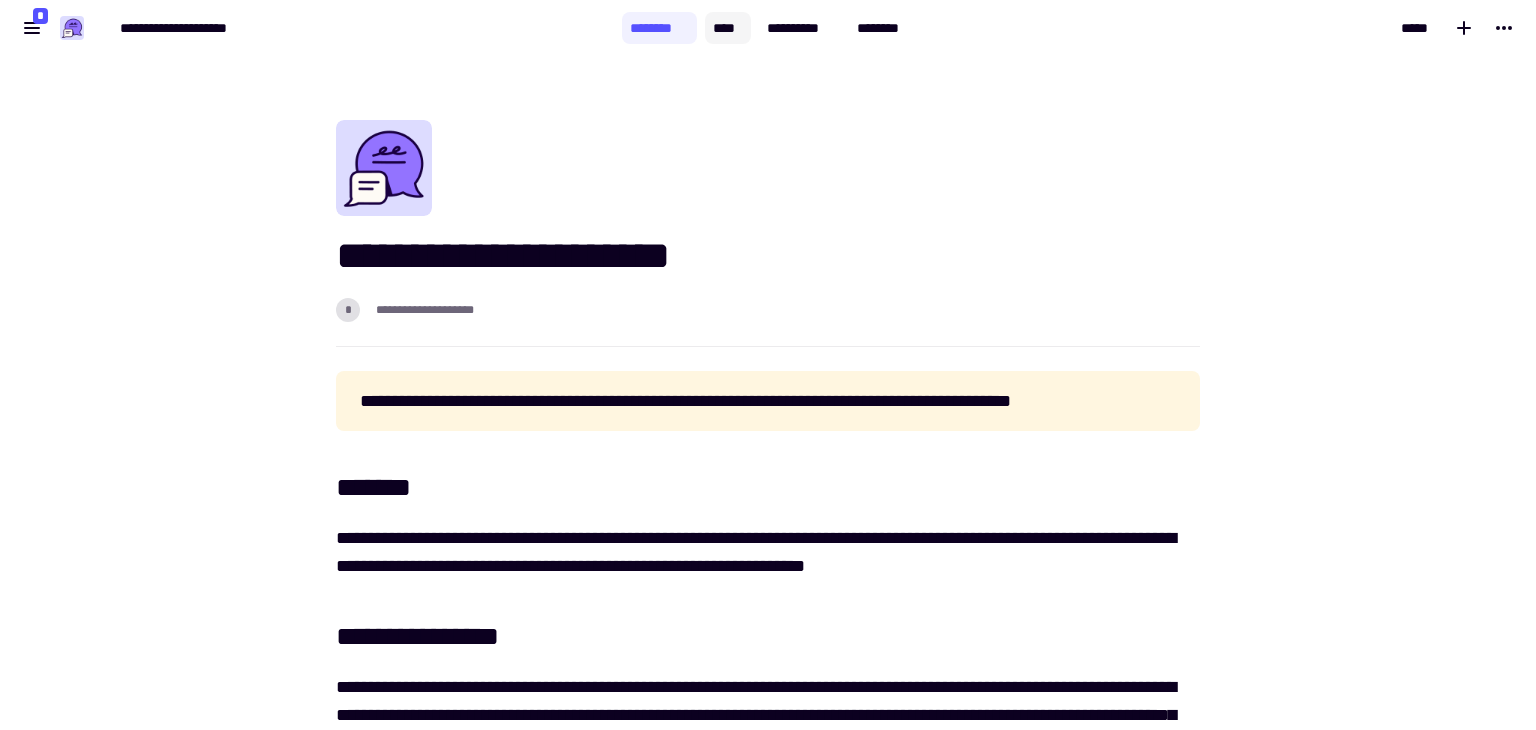 click on "****" 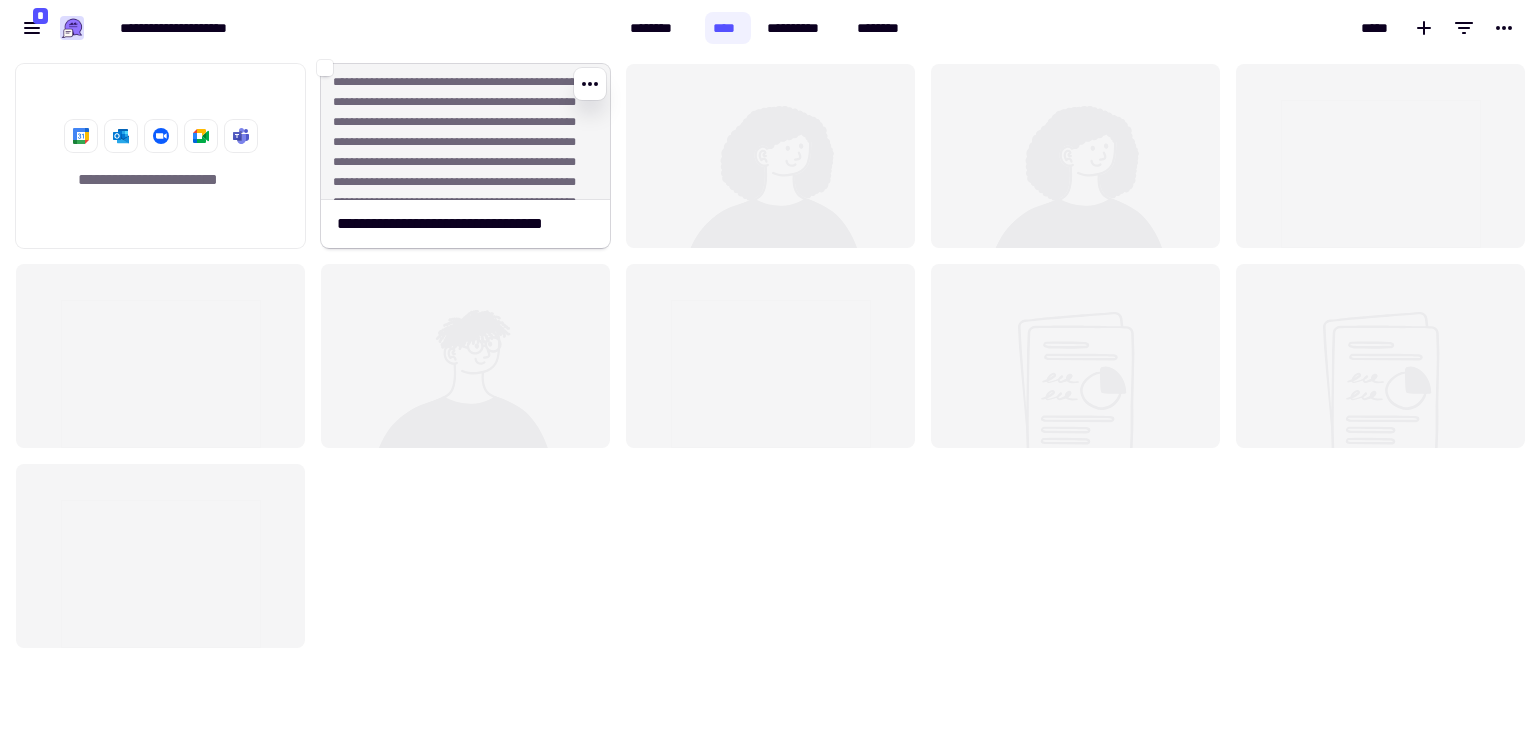 click on "**********" 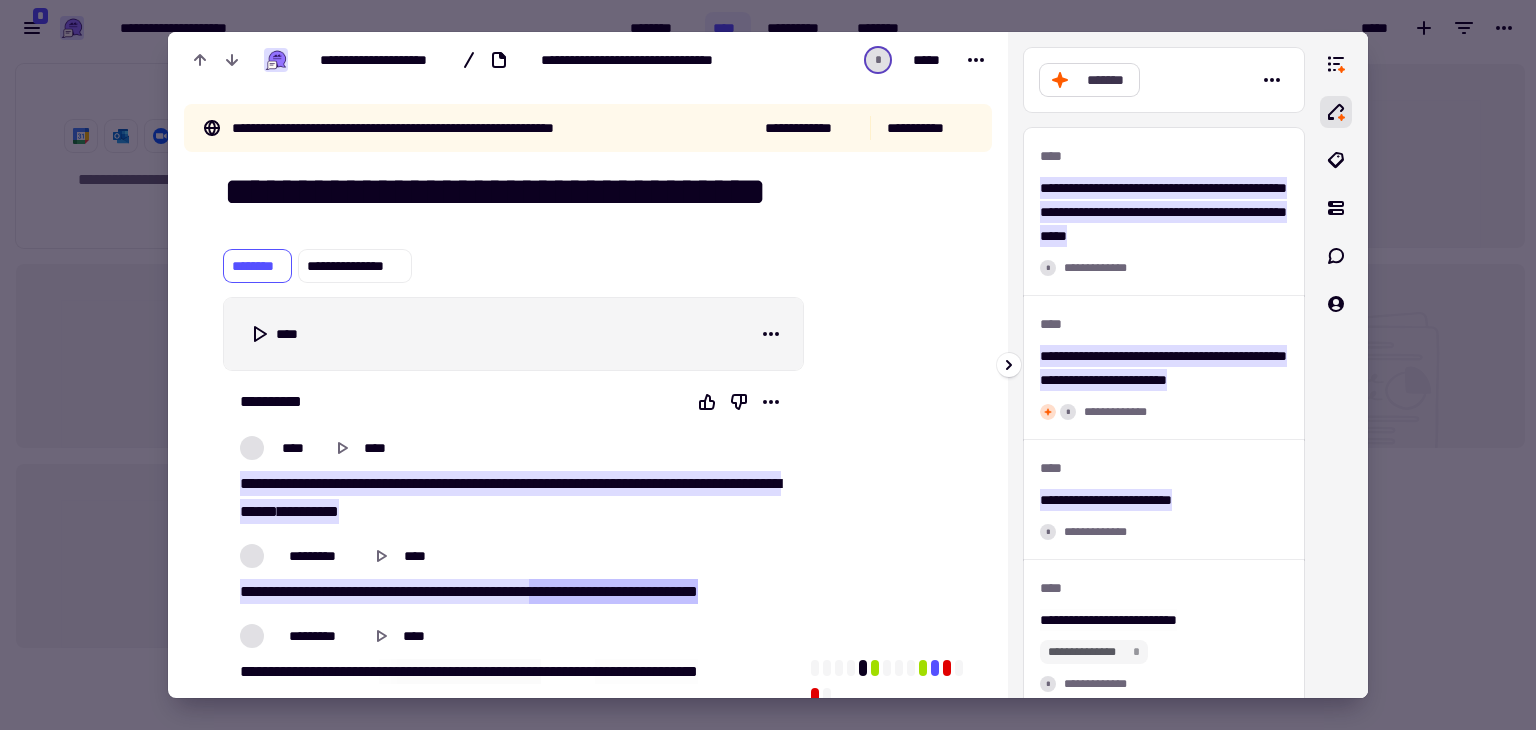 click on "*******" 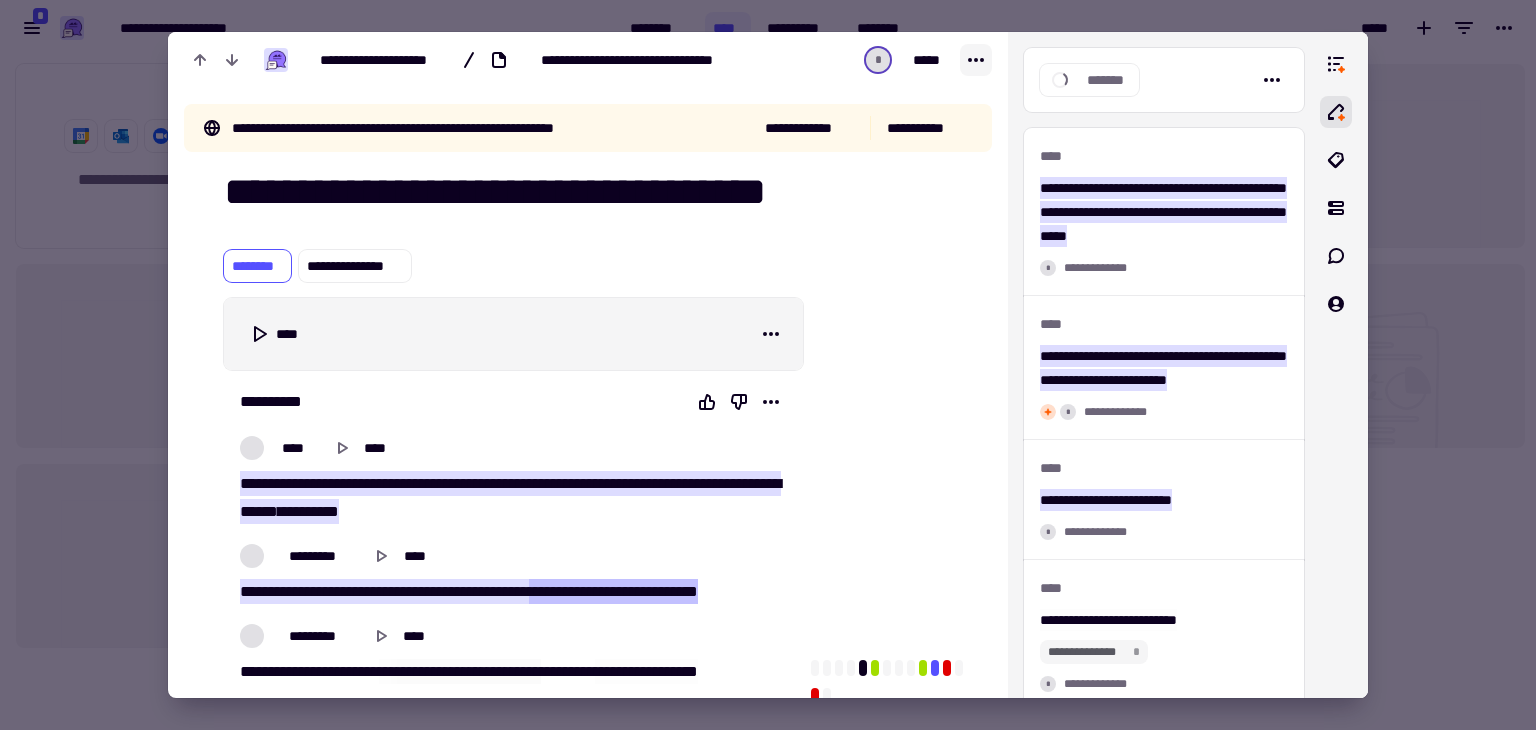 click 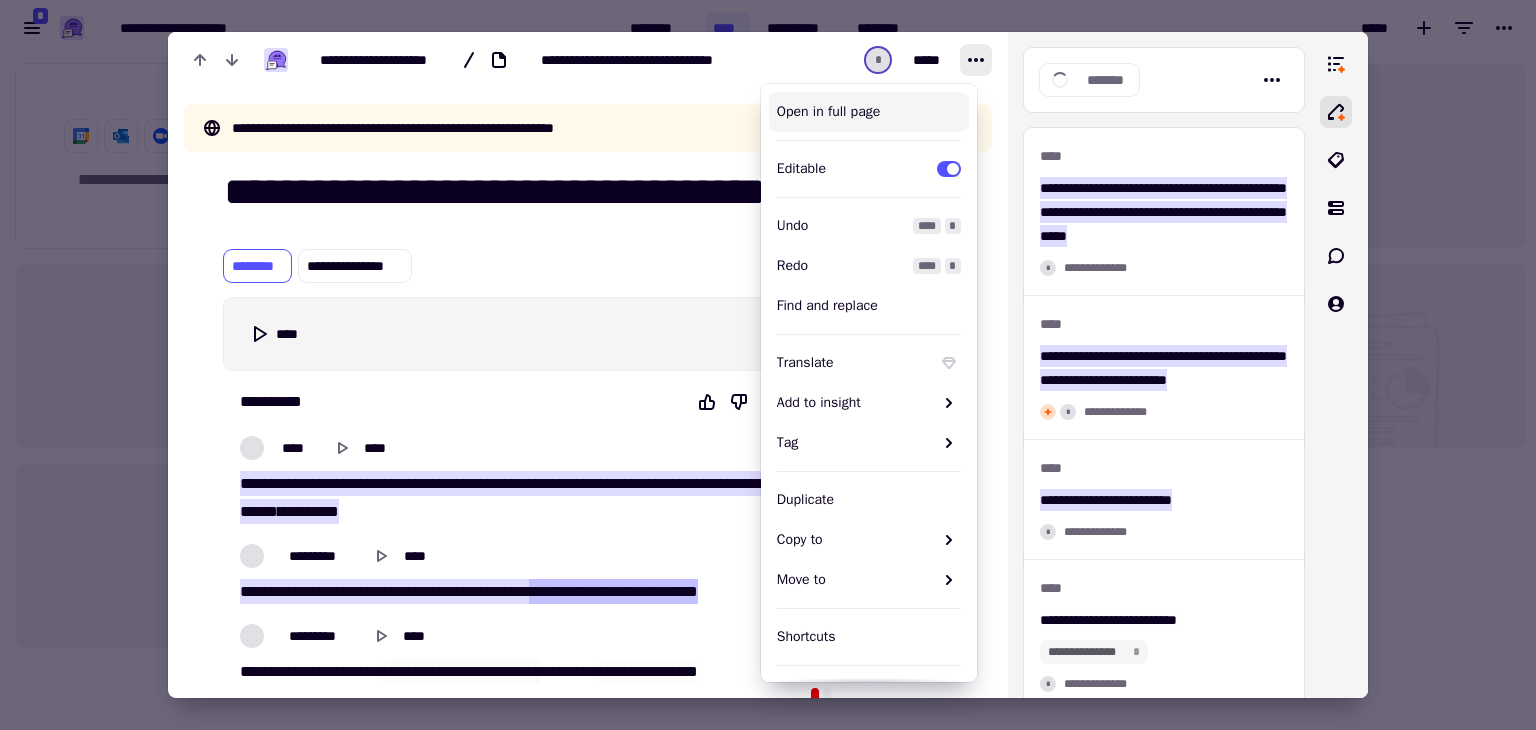 click on "Open in full page" at bounding box center (869, 112) 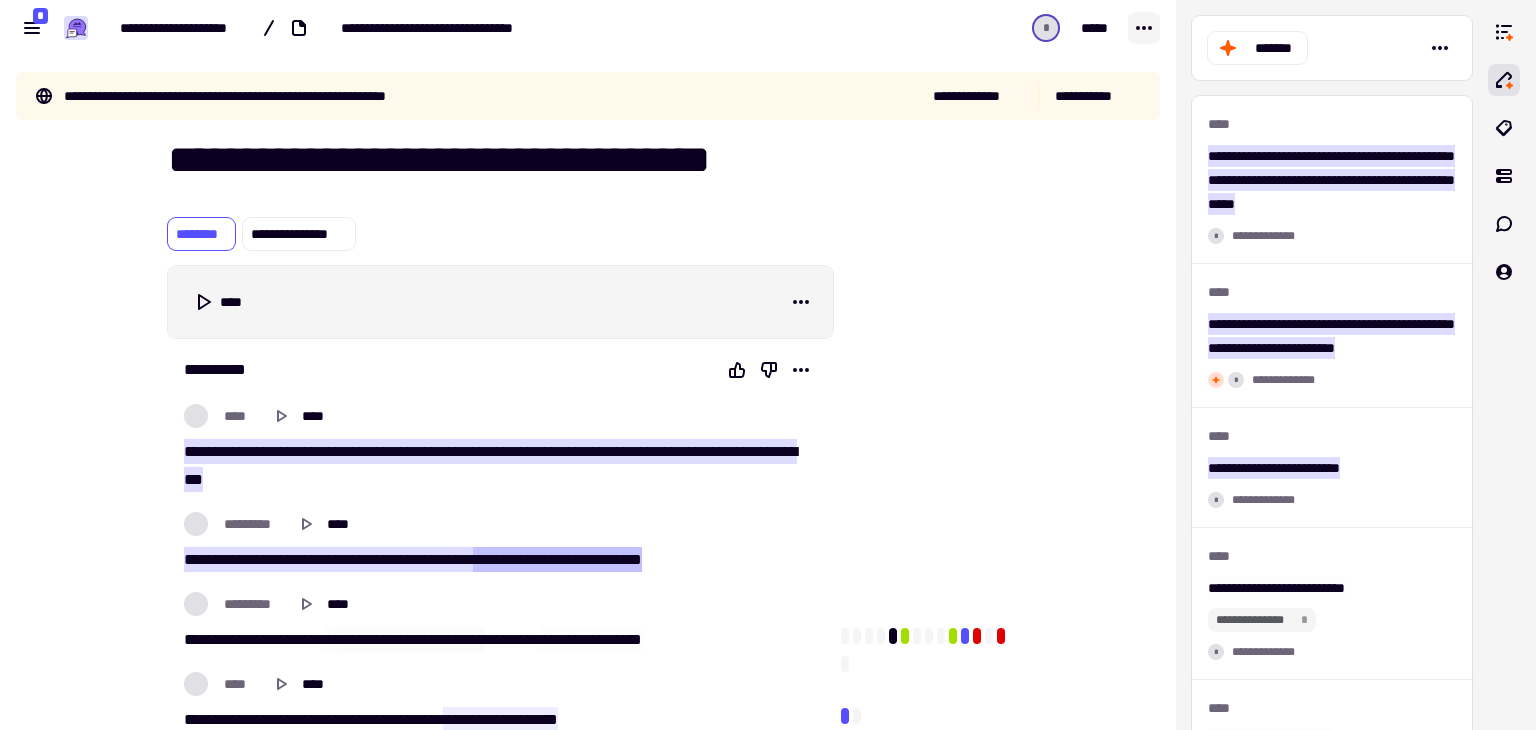 click 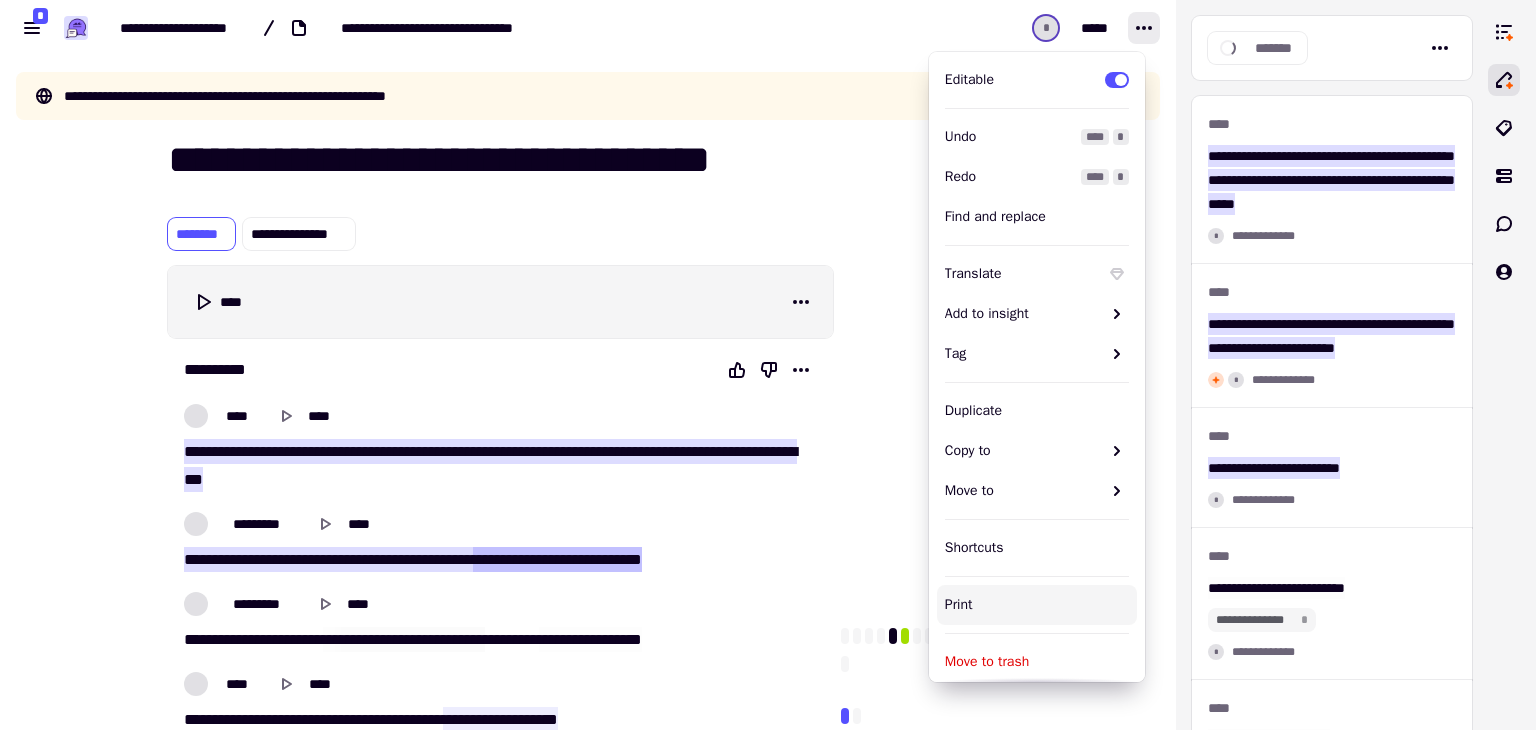 click at bounding box center (936, 408) 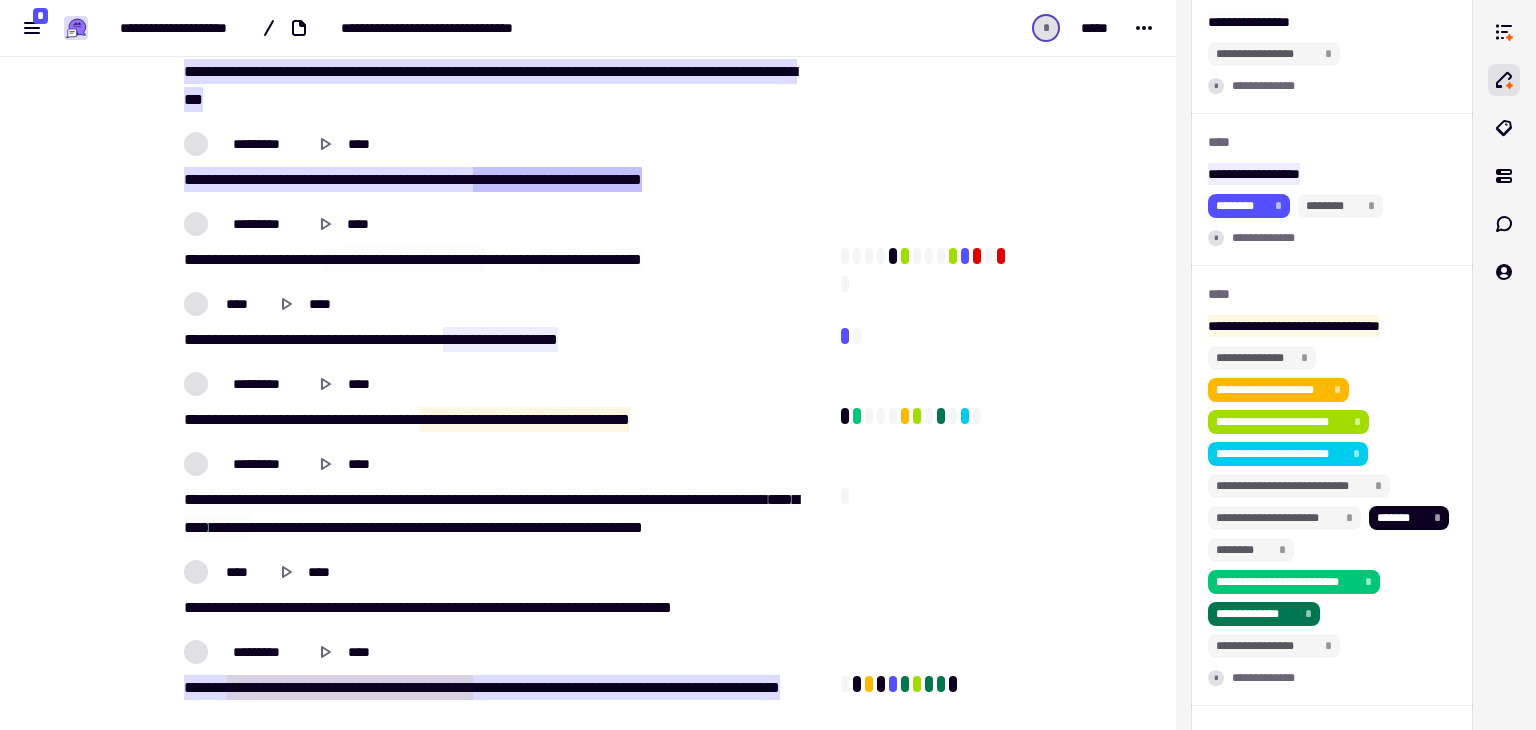 click on "**********" at bounding box center (588, 365) 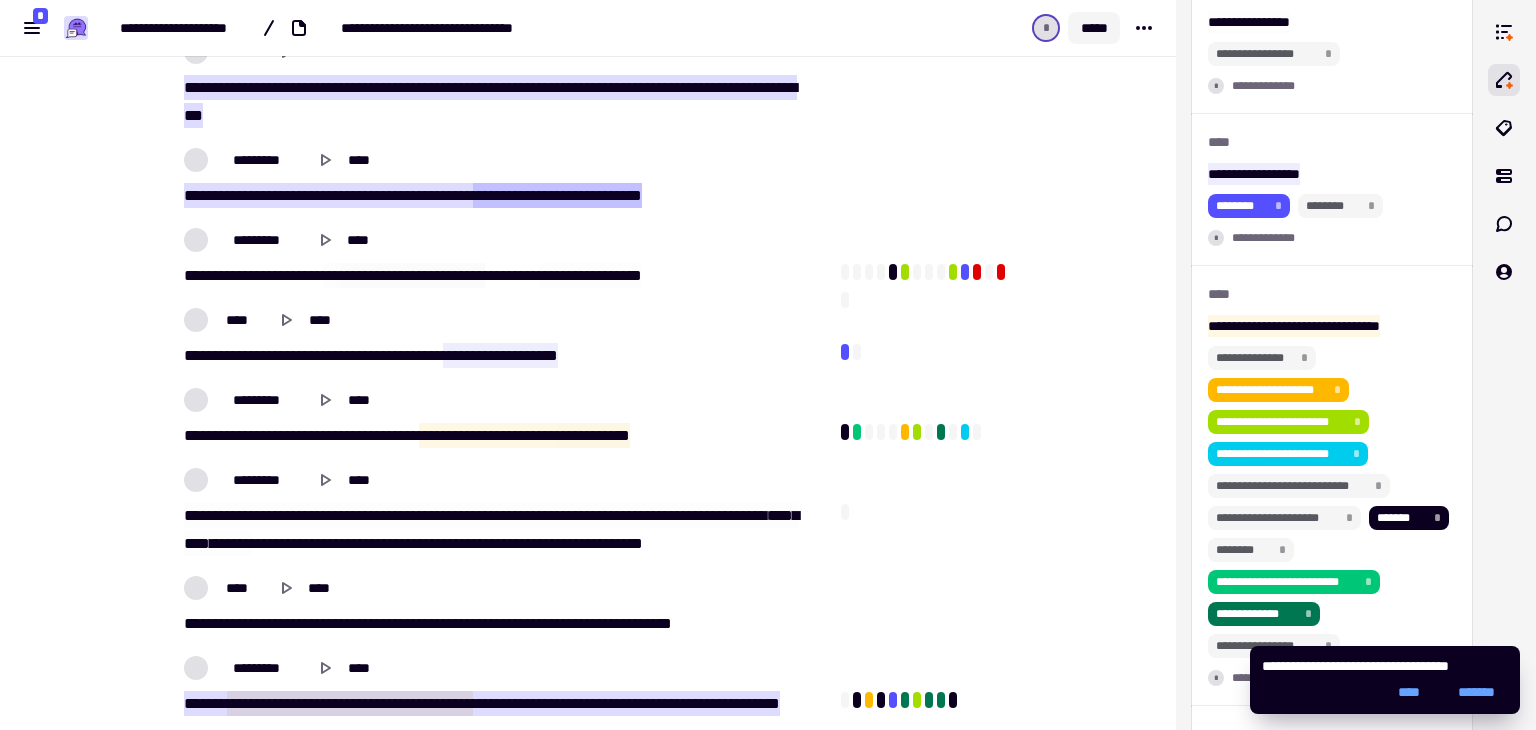 click on "*****" 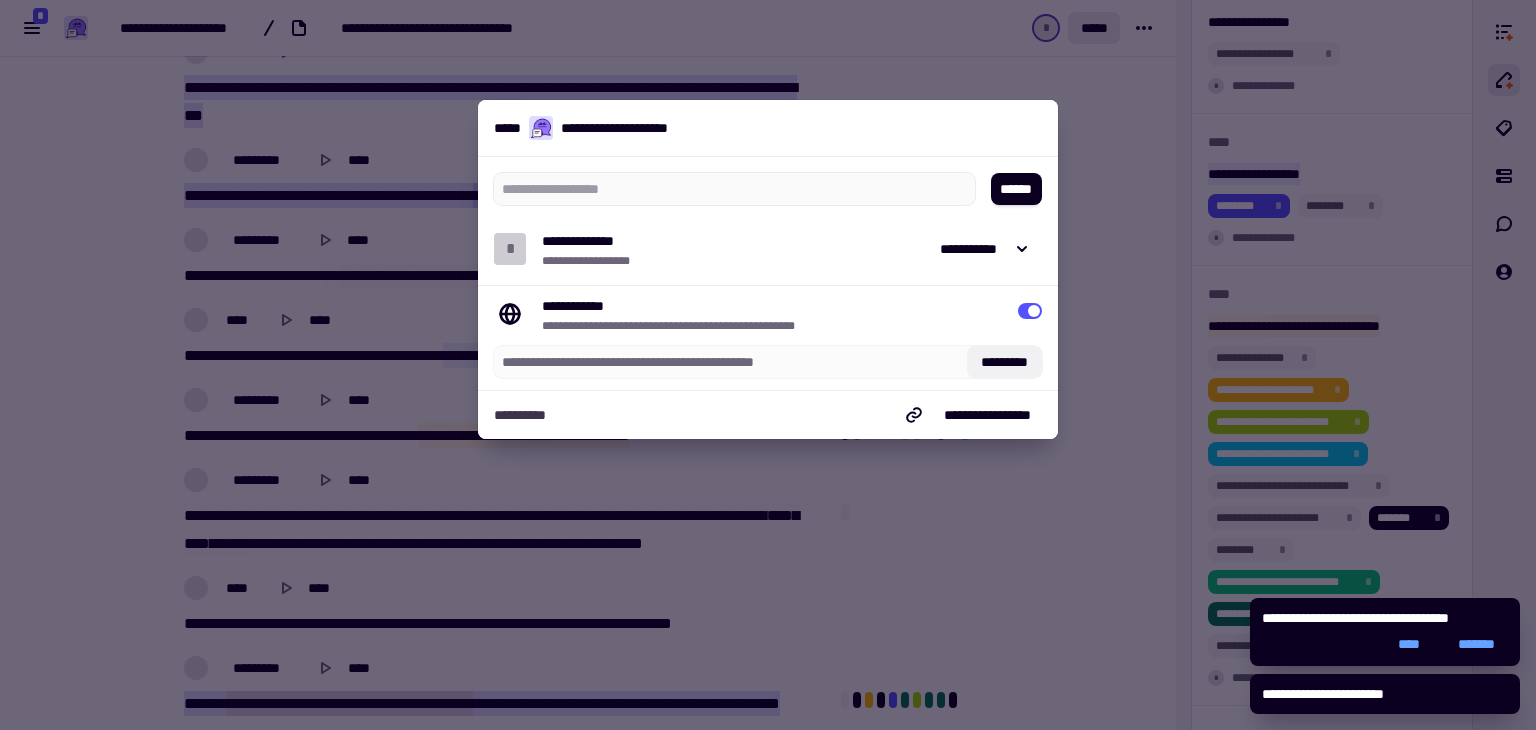 click on "*********" 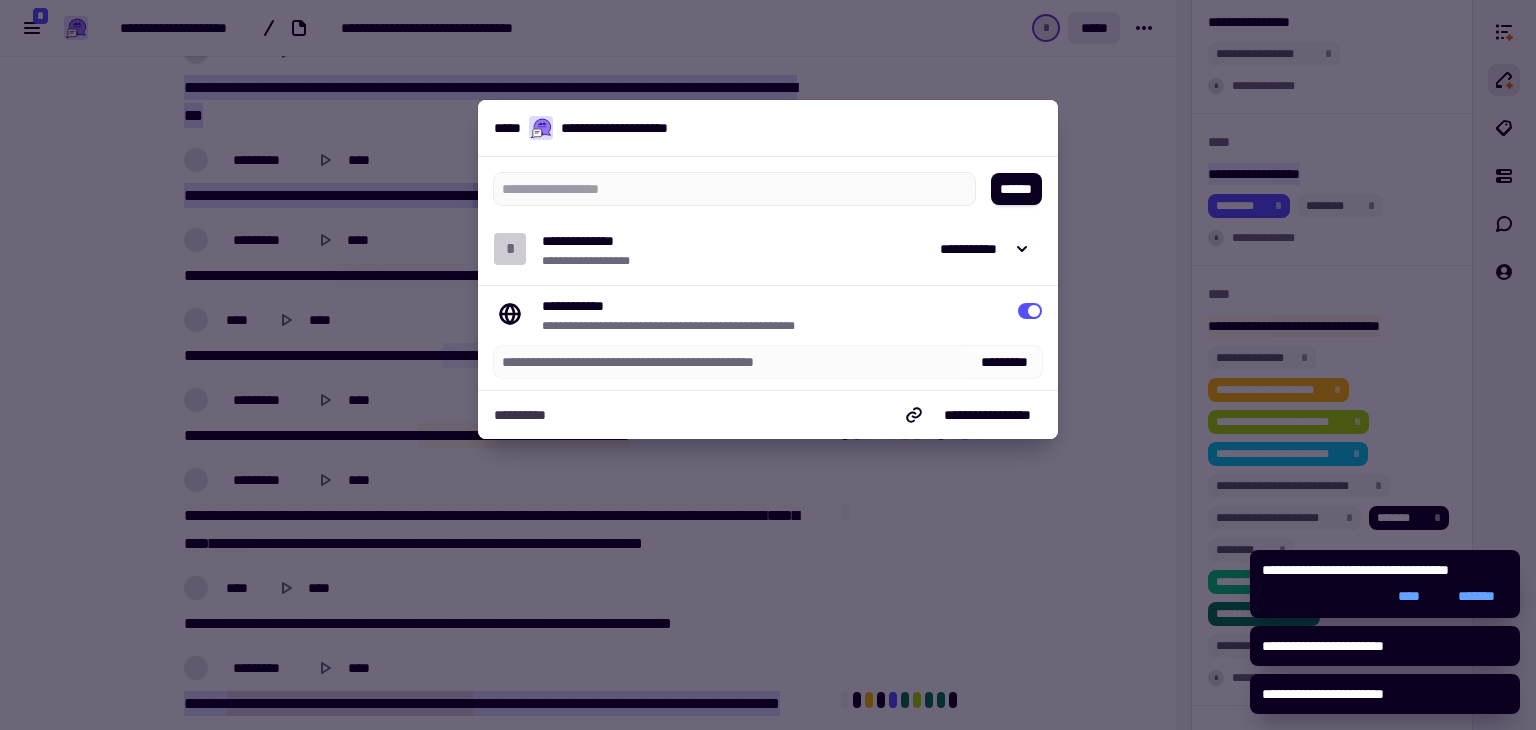 type 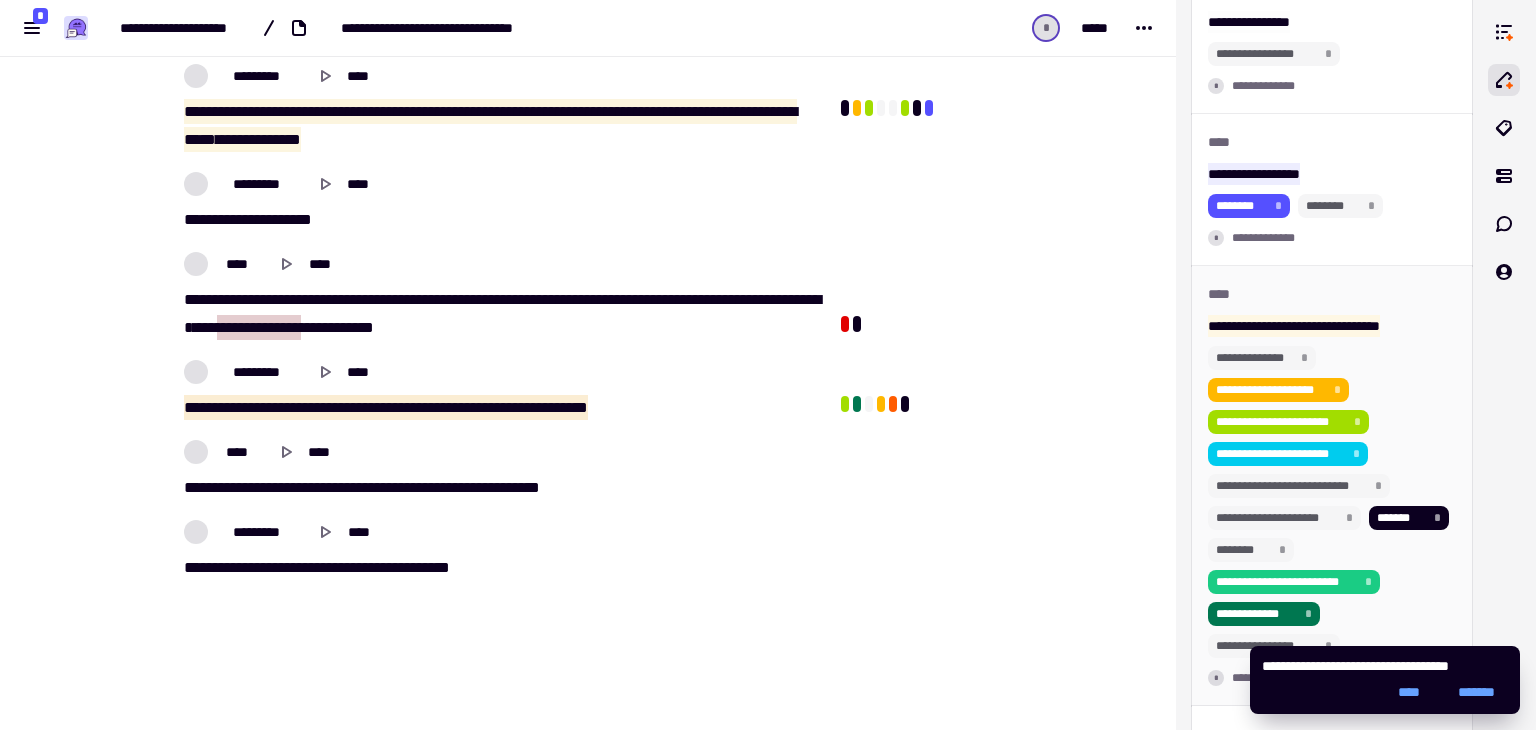 scroll, scrollTop: 1839, scrollLeft: 0, axis: vertical 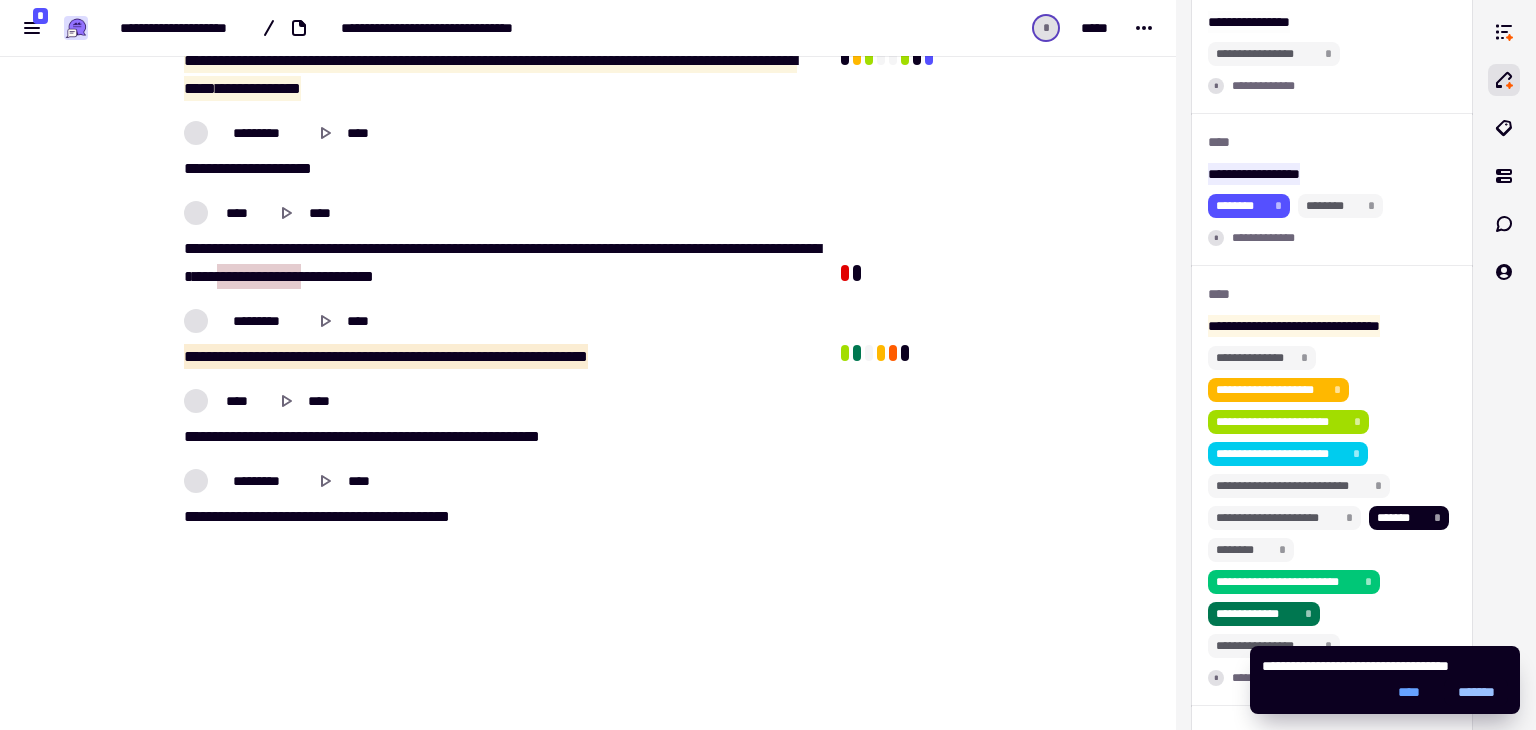 click on "*******" 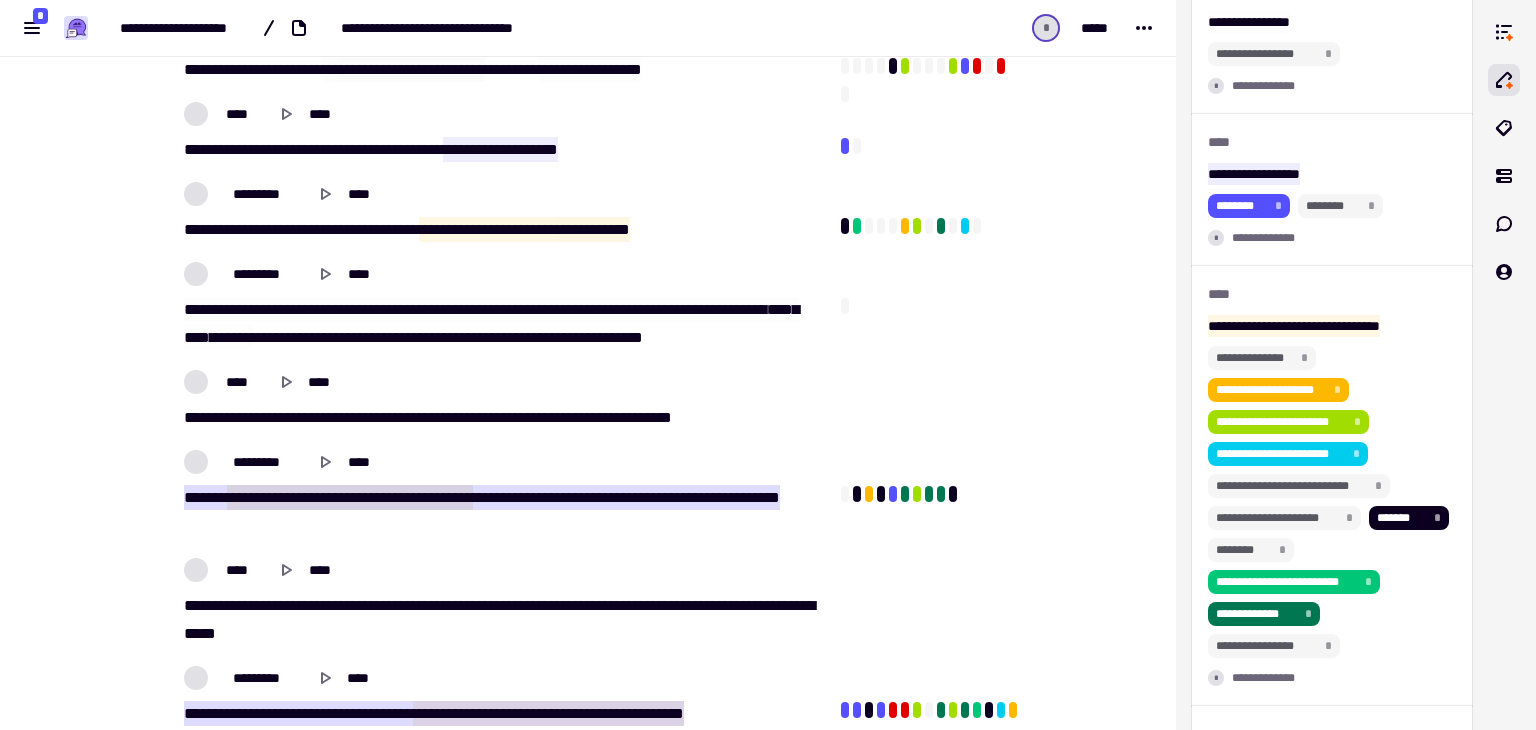scroll, scrollTop: 734, scrollLeft: 0, axis: vertical 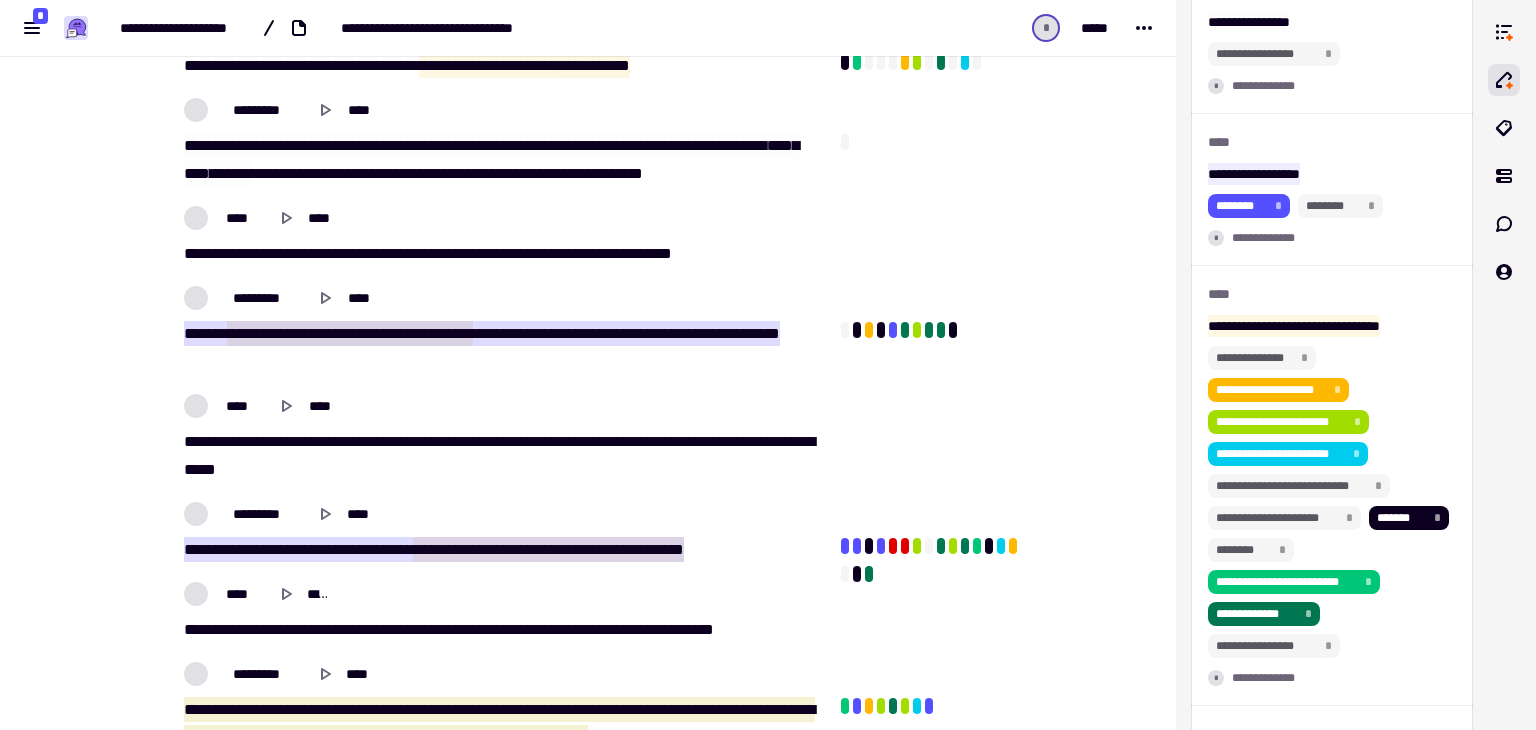click at bounding box center (936, 76) 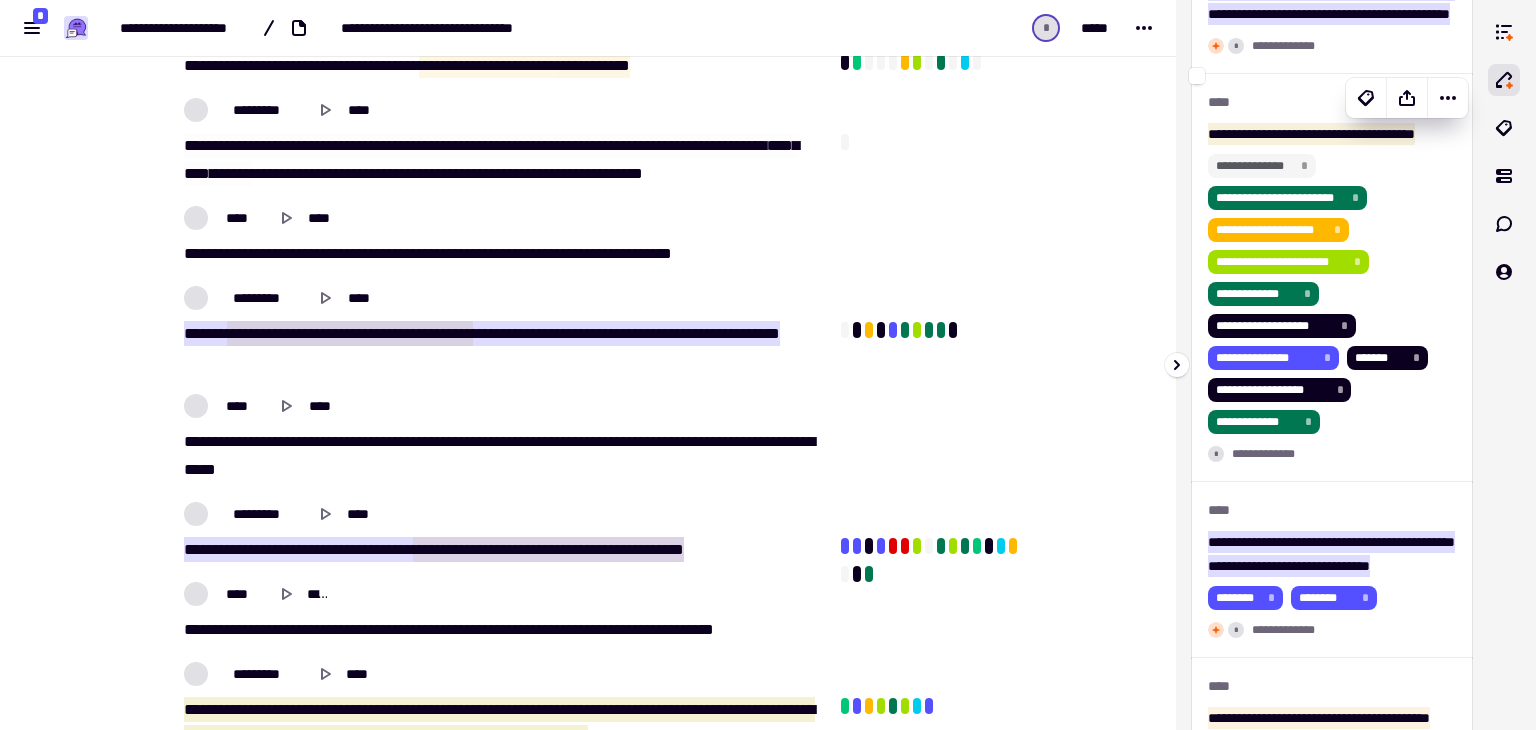 scroll, scrollTop: 2435, scrollLeft: 0, axis: vertical 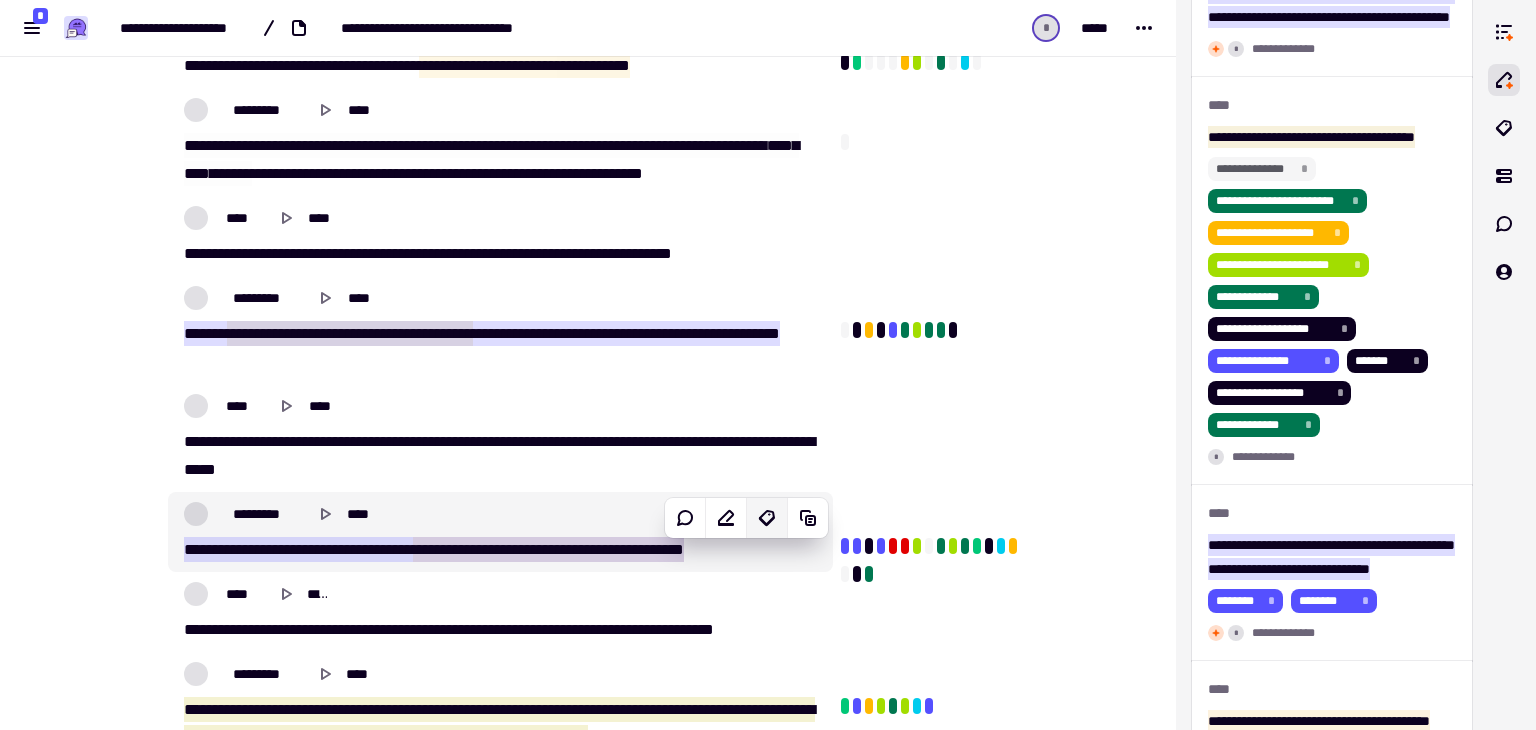 click 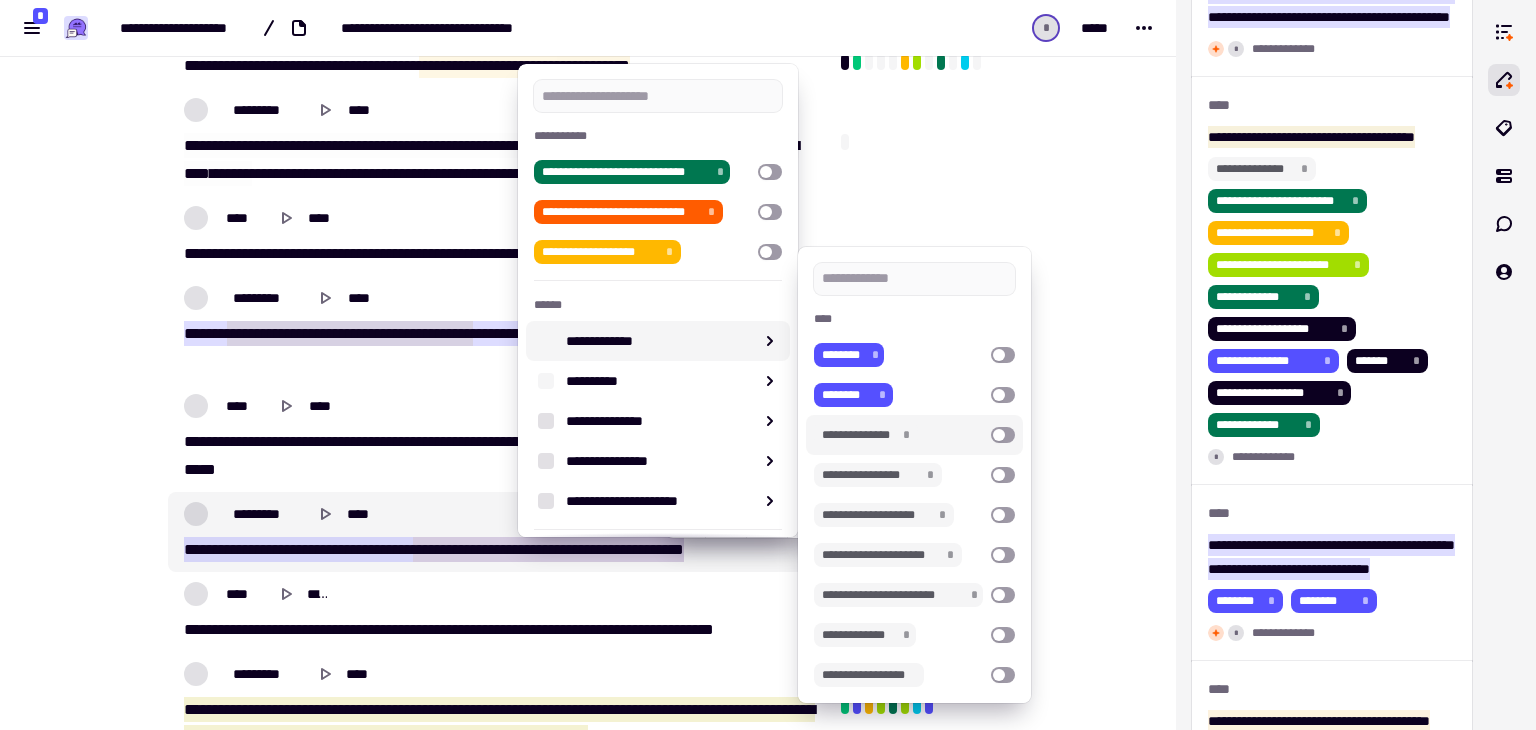 click on "**********" at bounding box center [588, 365] 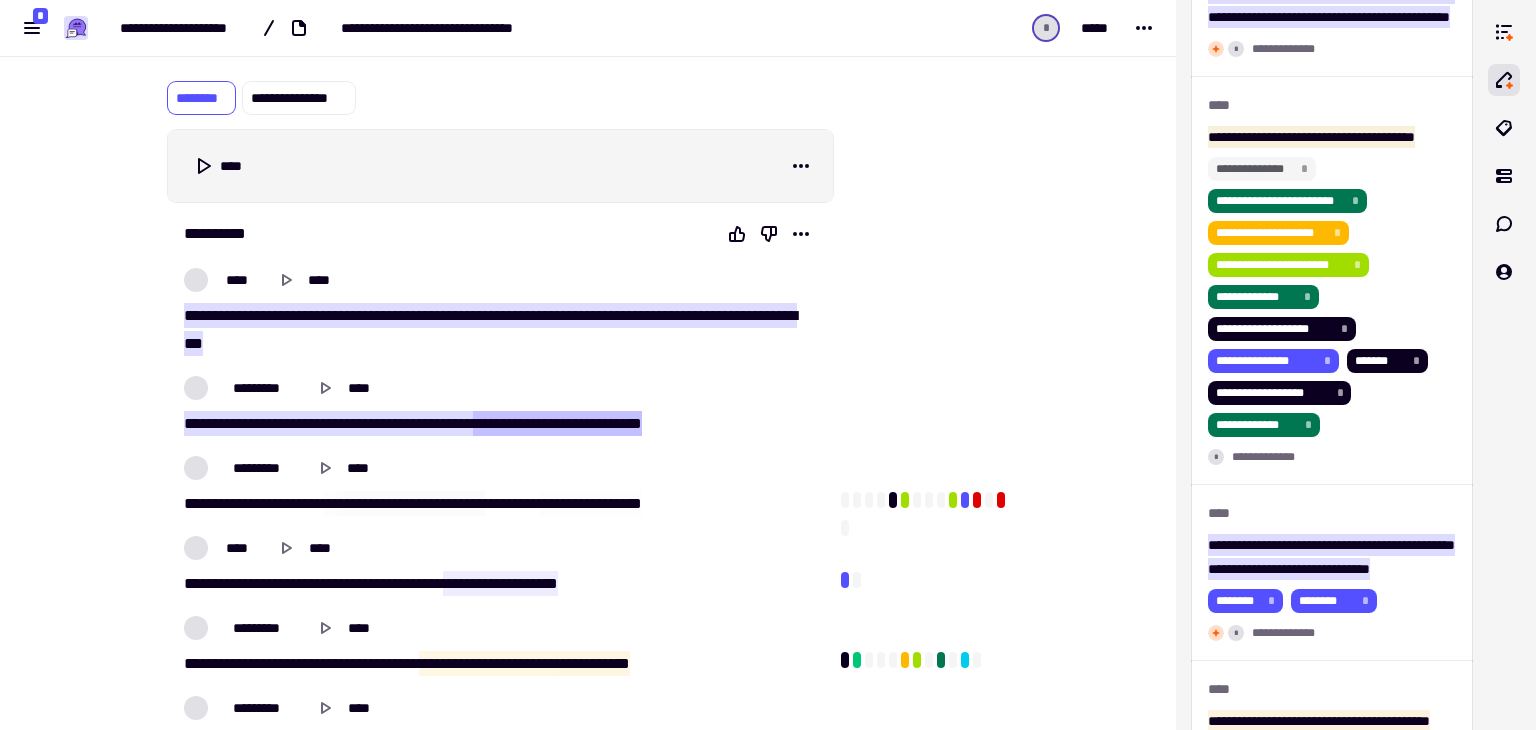 scroll, scrollTop: 0, scrollLeft: 0, axis: both 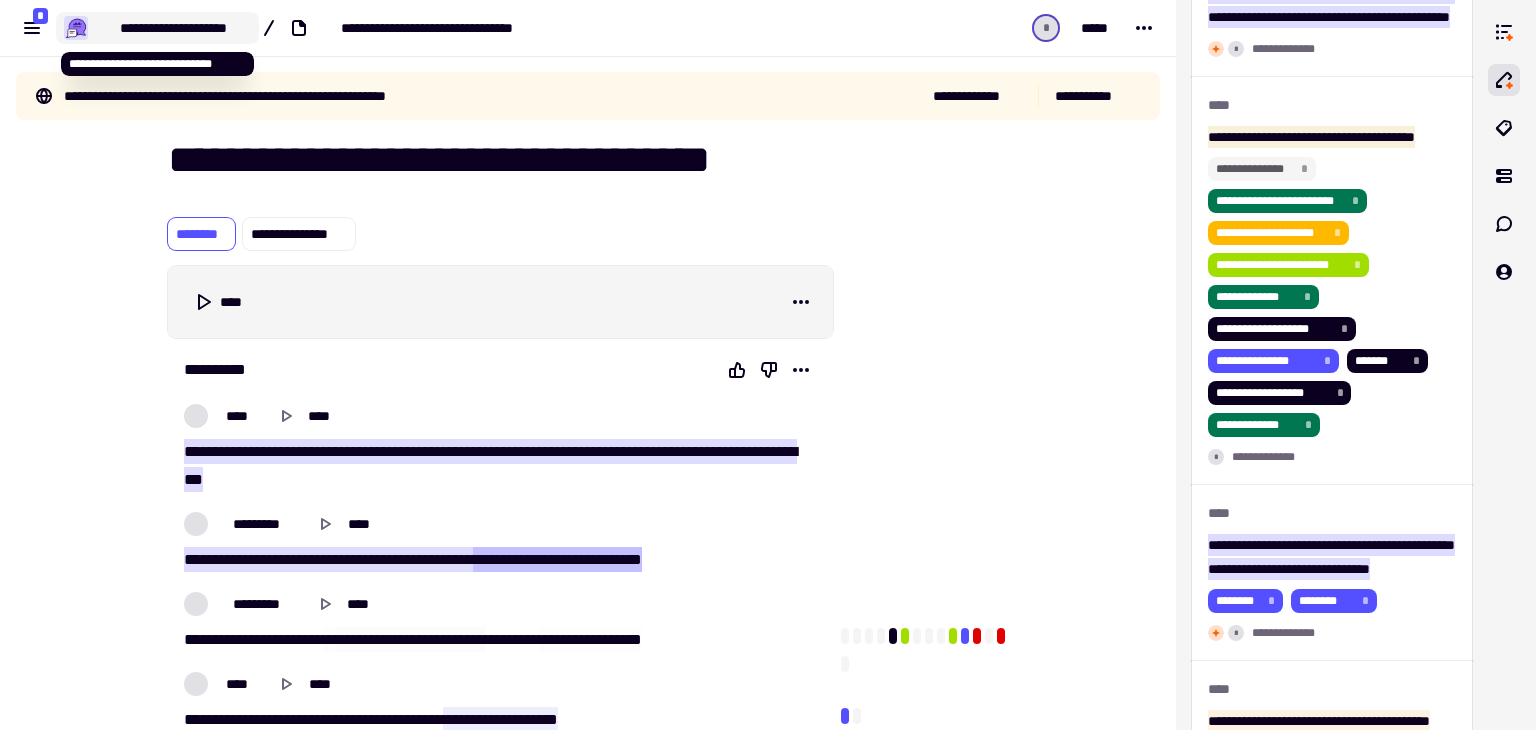 click on "**********" 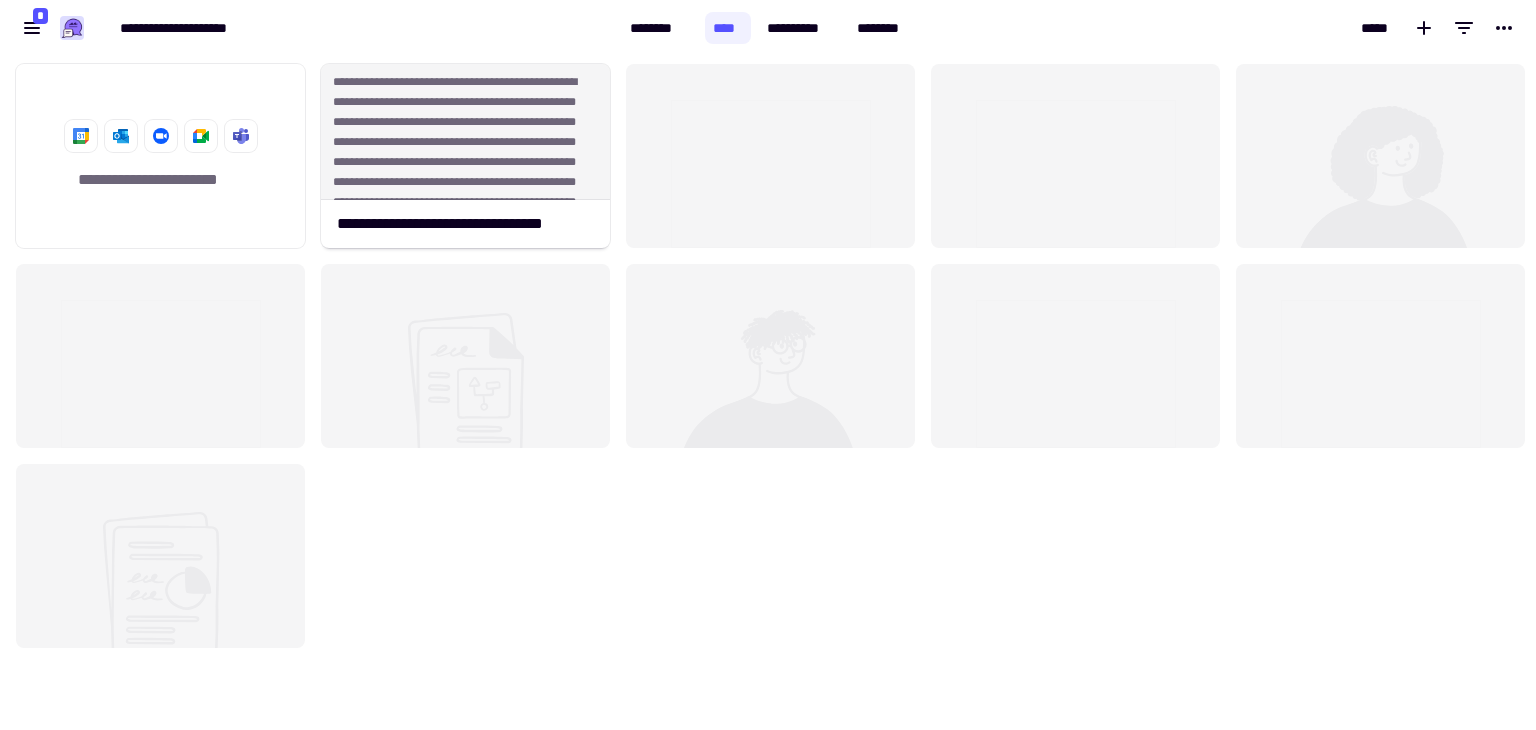 scroll, scrollTop: 16, scrollLeft: 16, axis: both 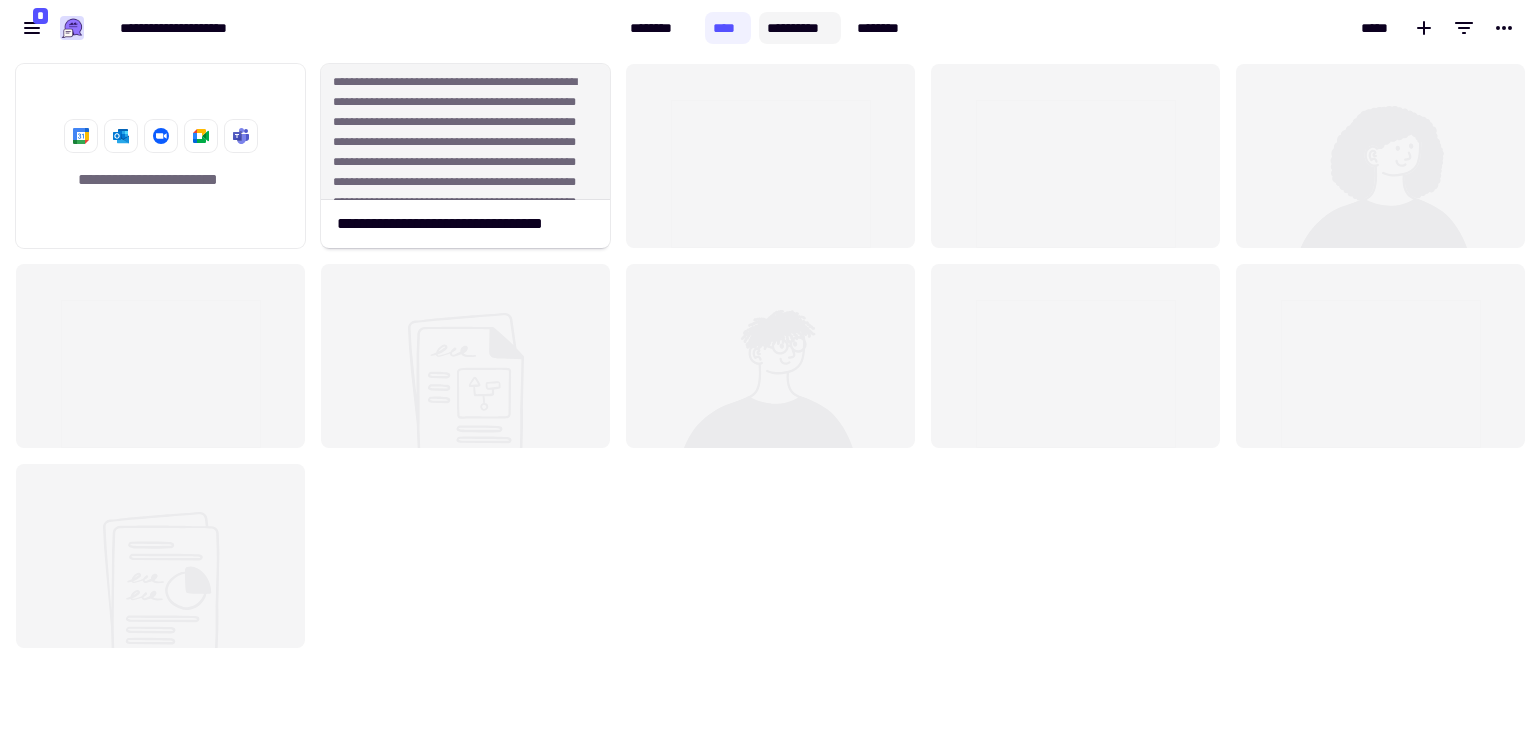 click on "**********" 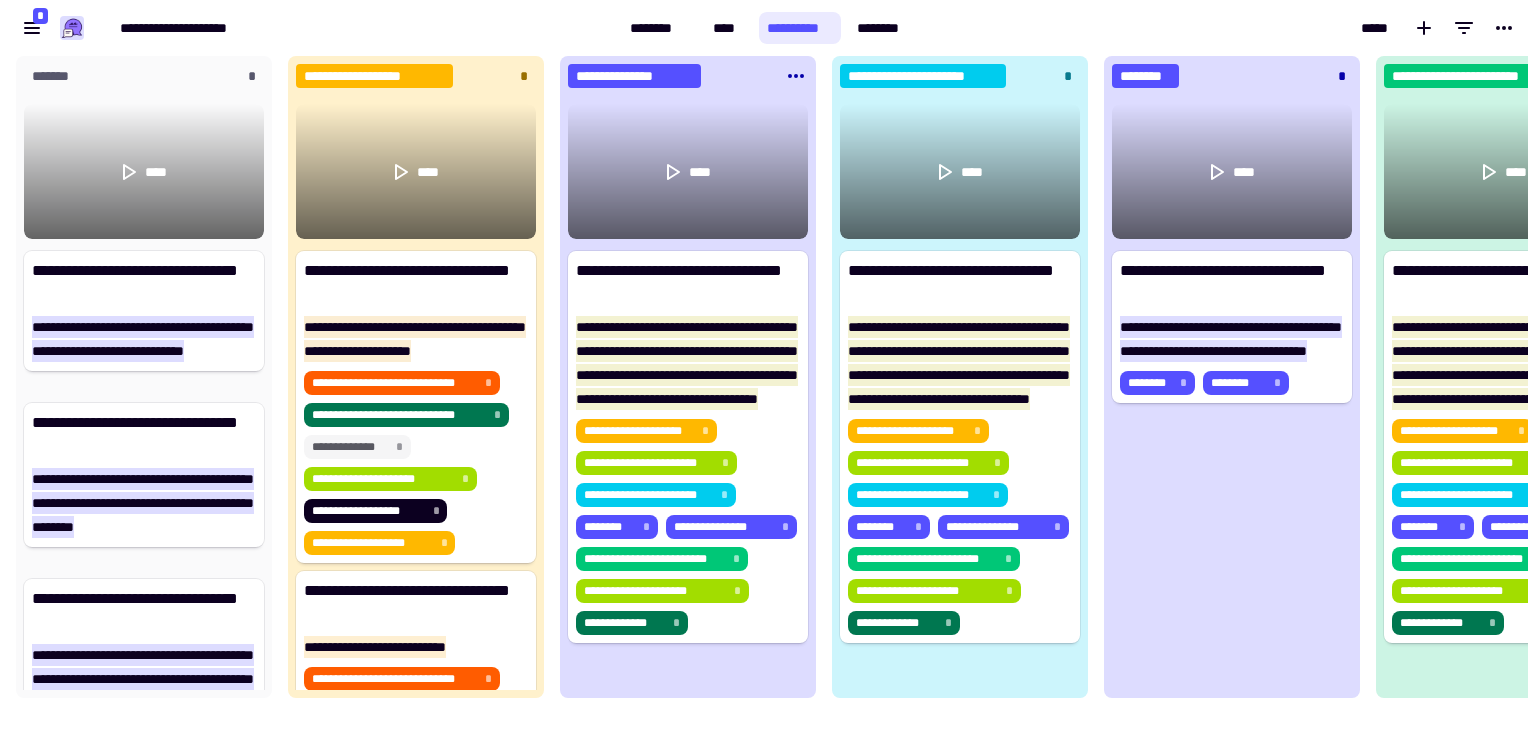 scroll, scrollTop: 16, scrollLeft: 16, axis: both 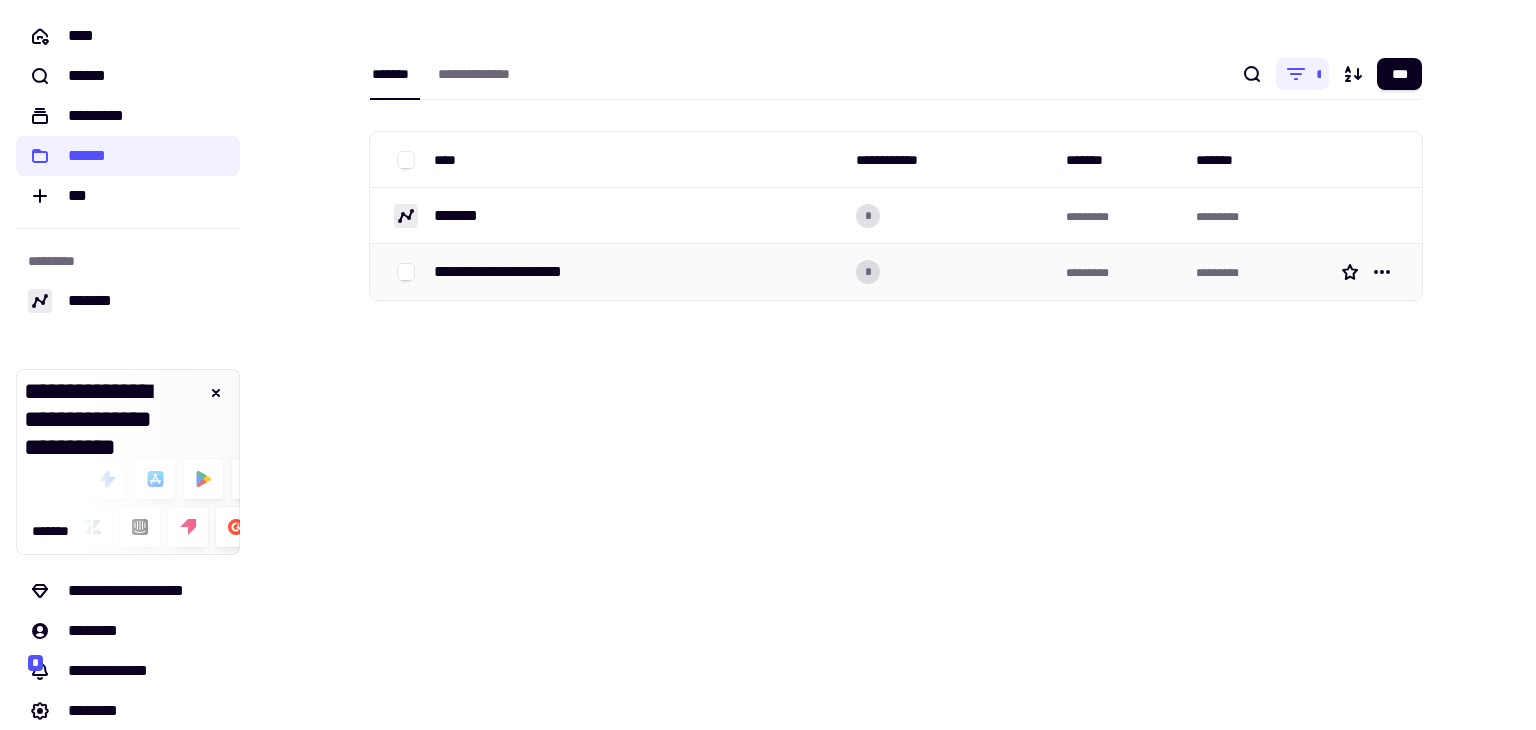 click on "**********" at bounding box center [522, 272] 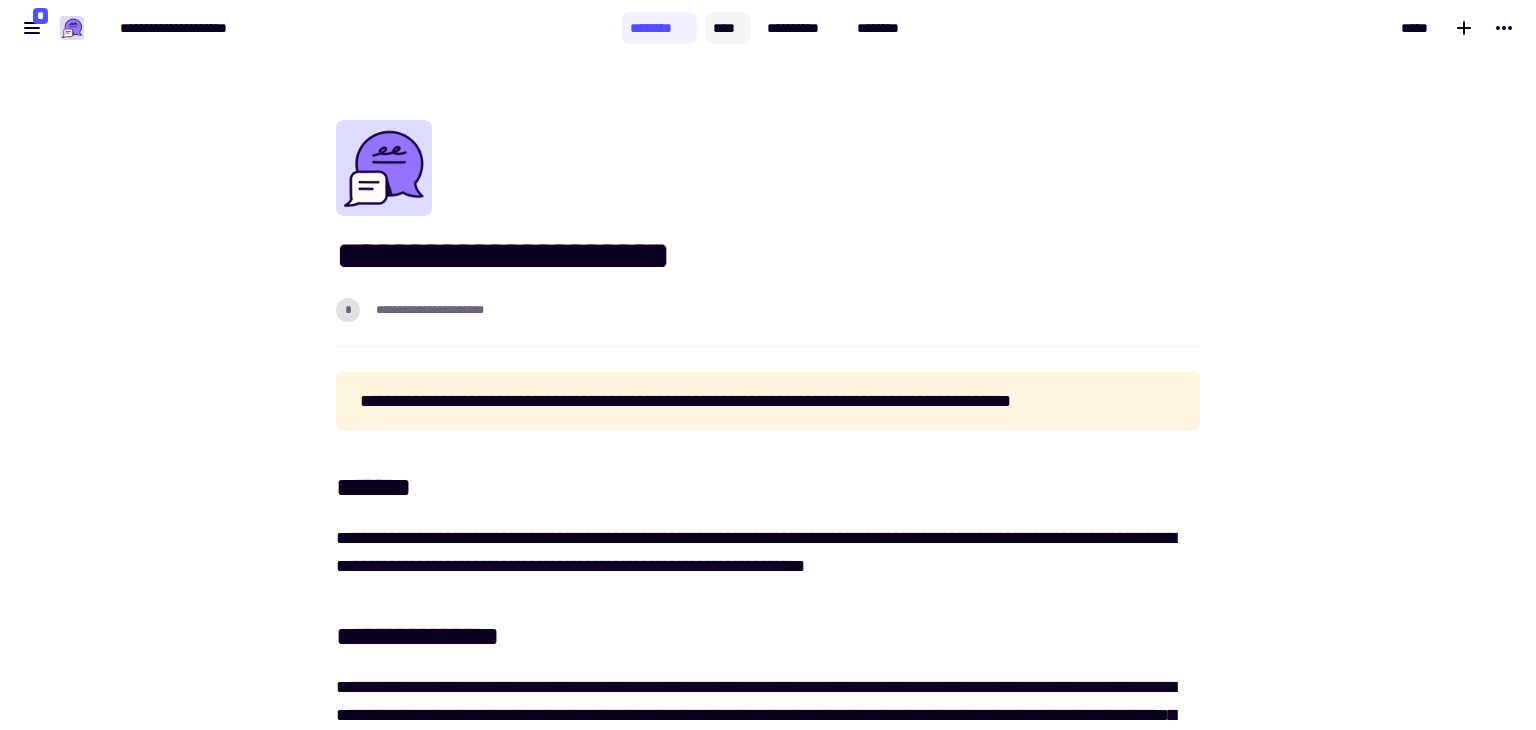 click on "****" 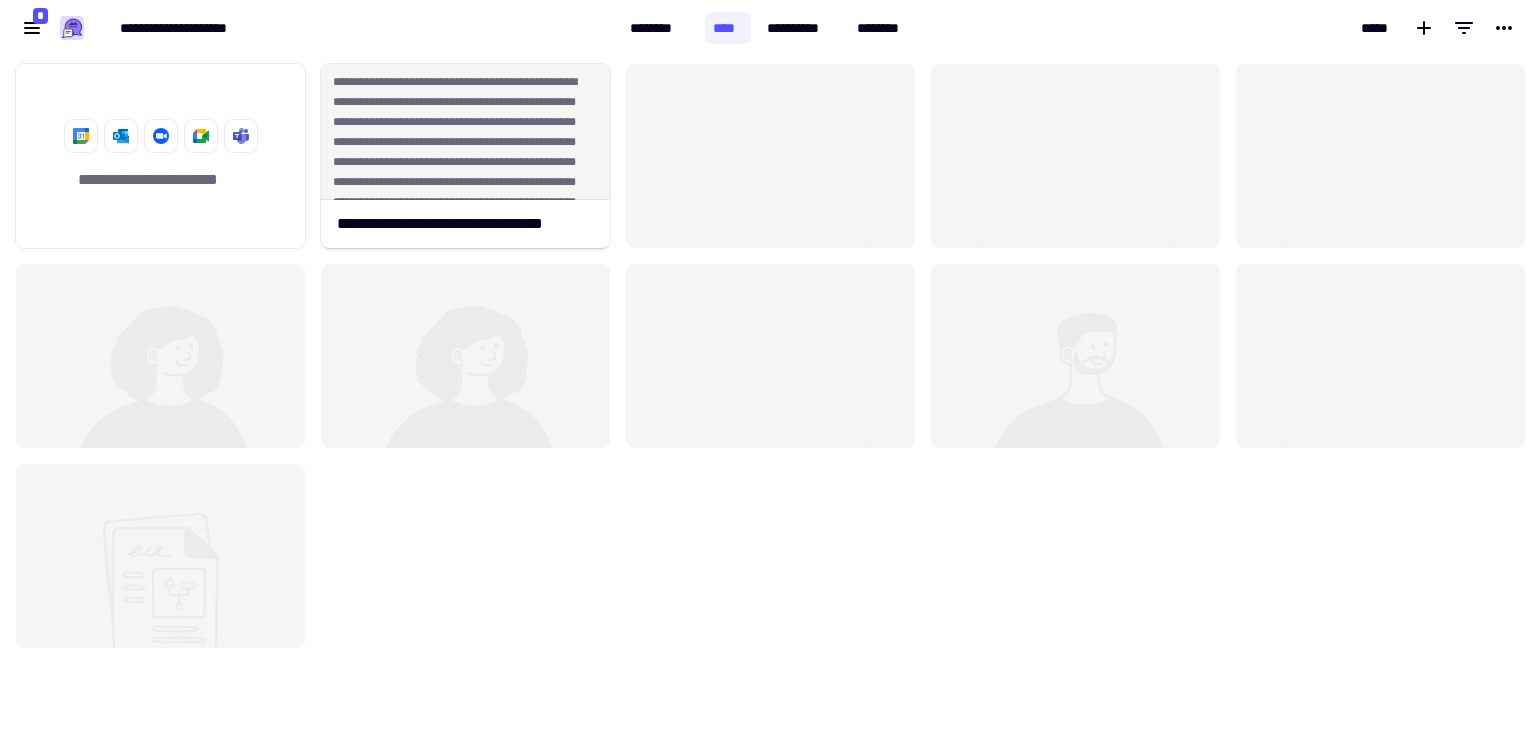 scroll, scrollTop: 16, scrollLeft: 16, axis: both 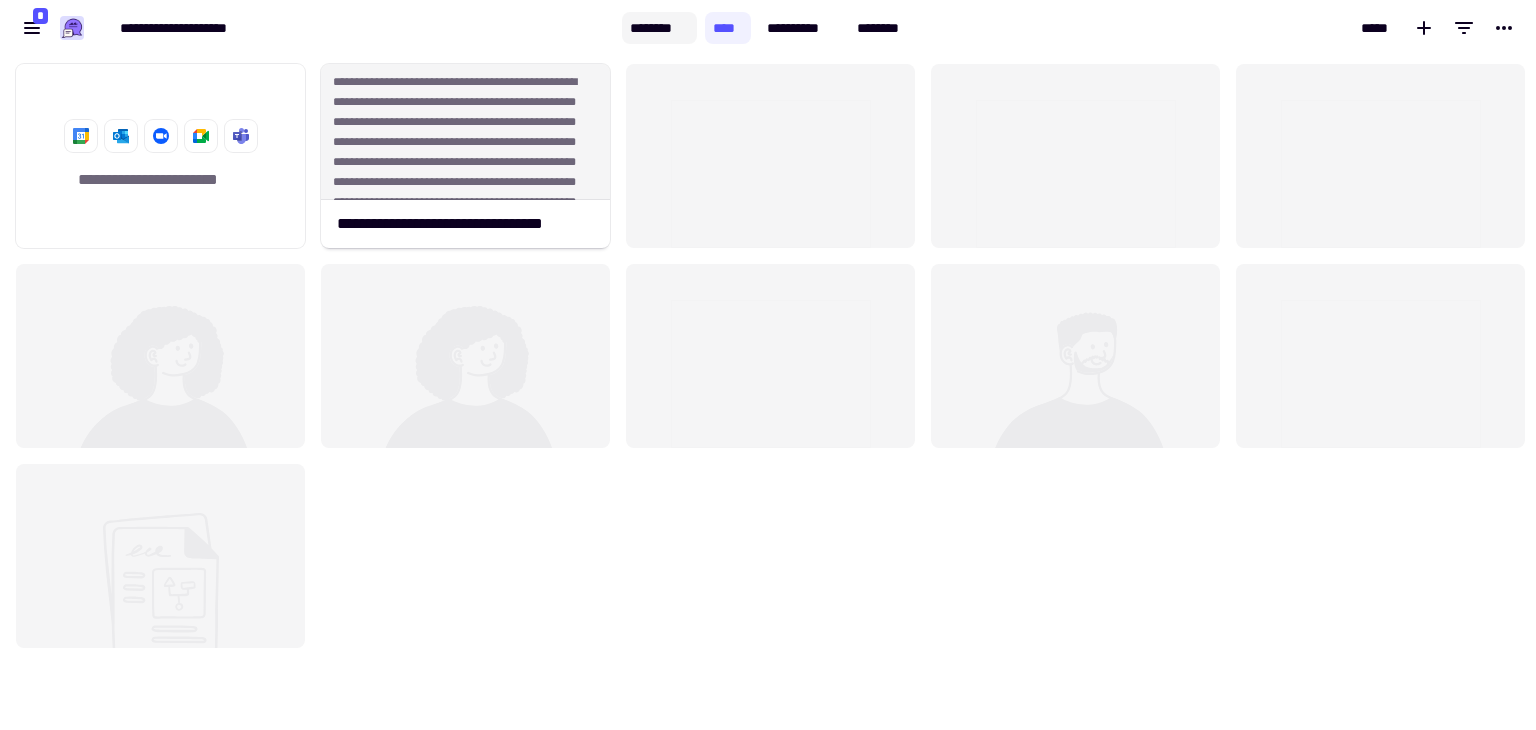 click on "********" 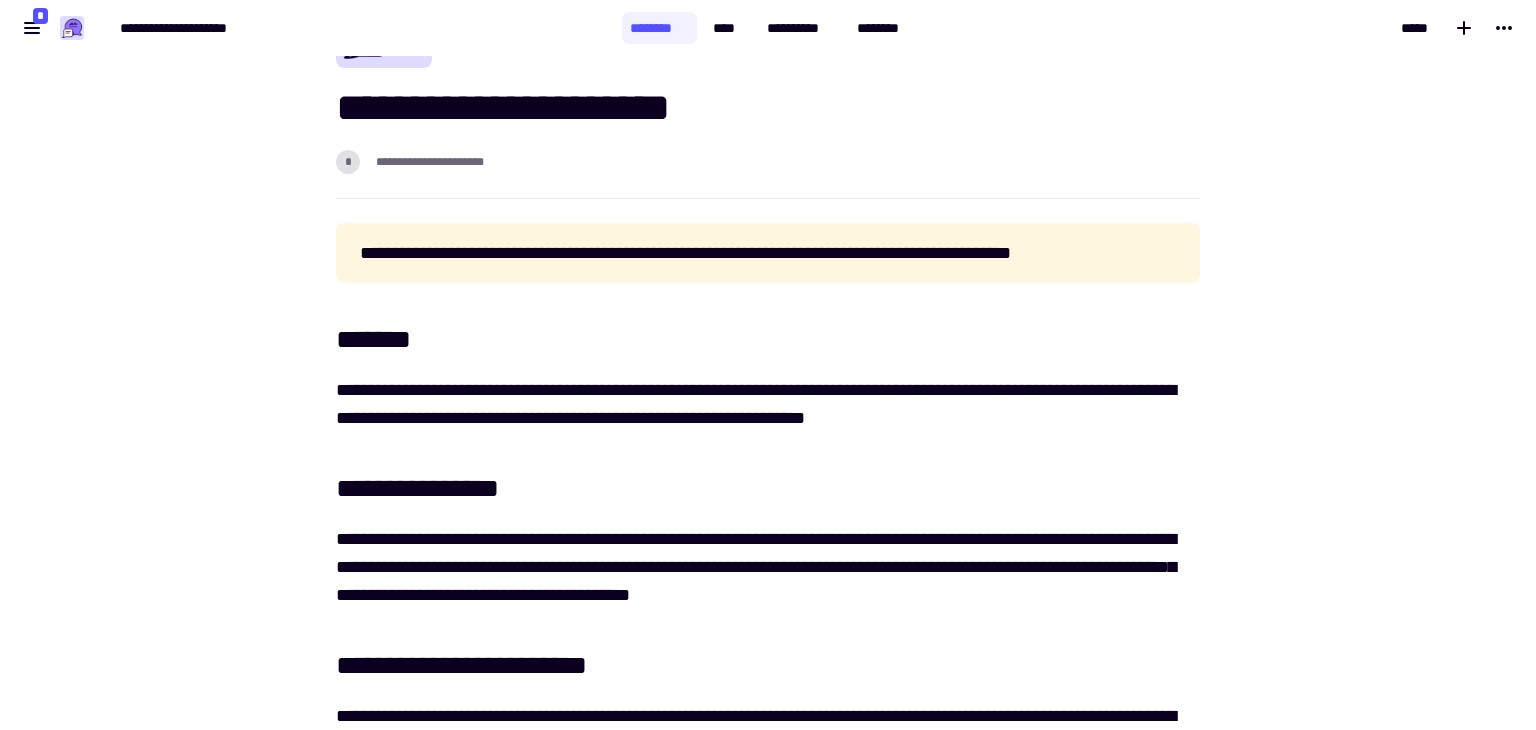 scroll, scrollTop: 0, scrollLeft: 0, axis: both 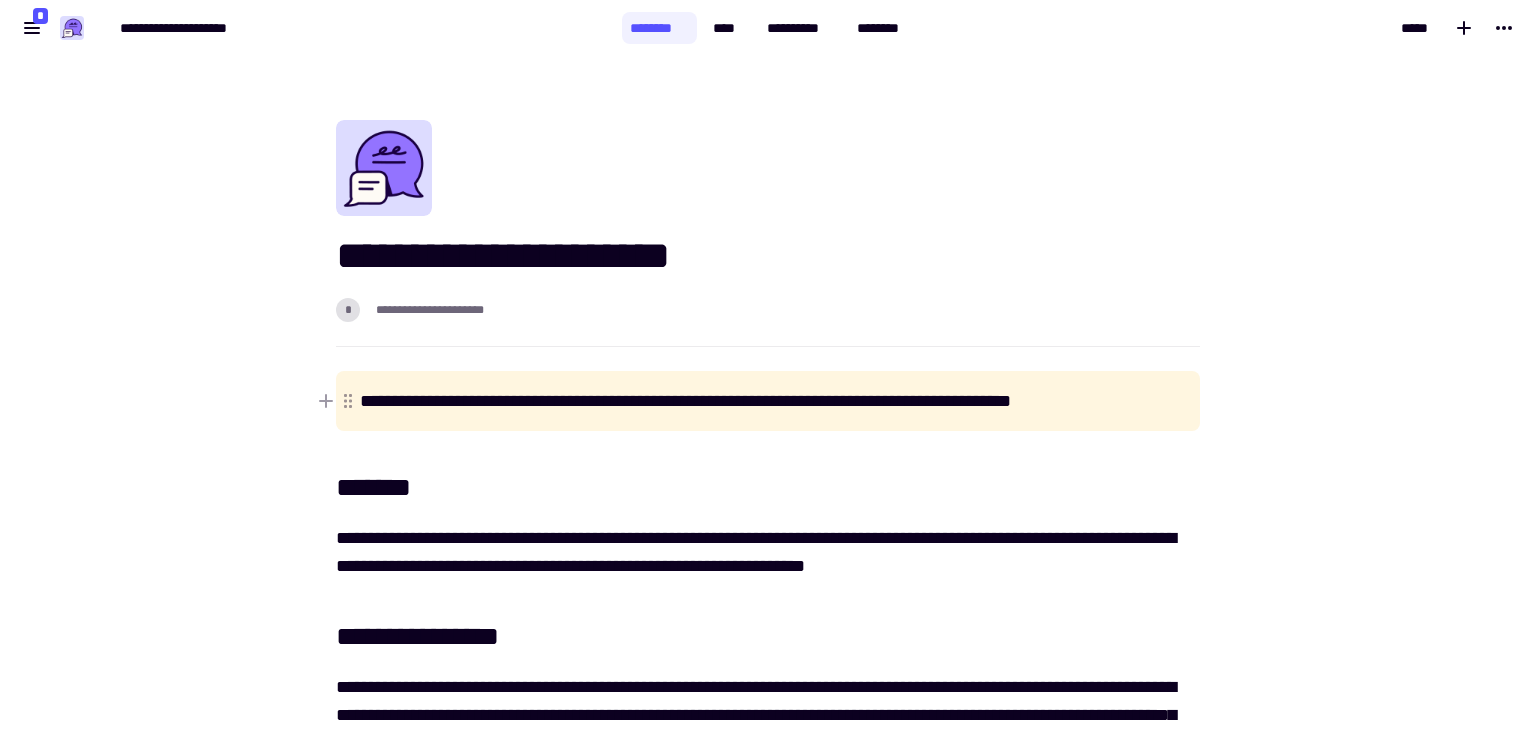click on "**********" at bounding box center [768, 401] 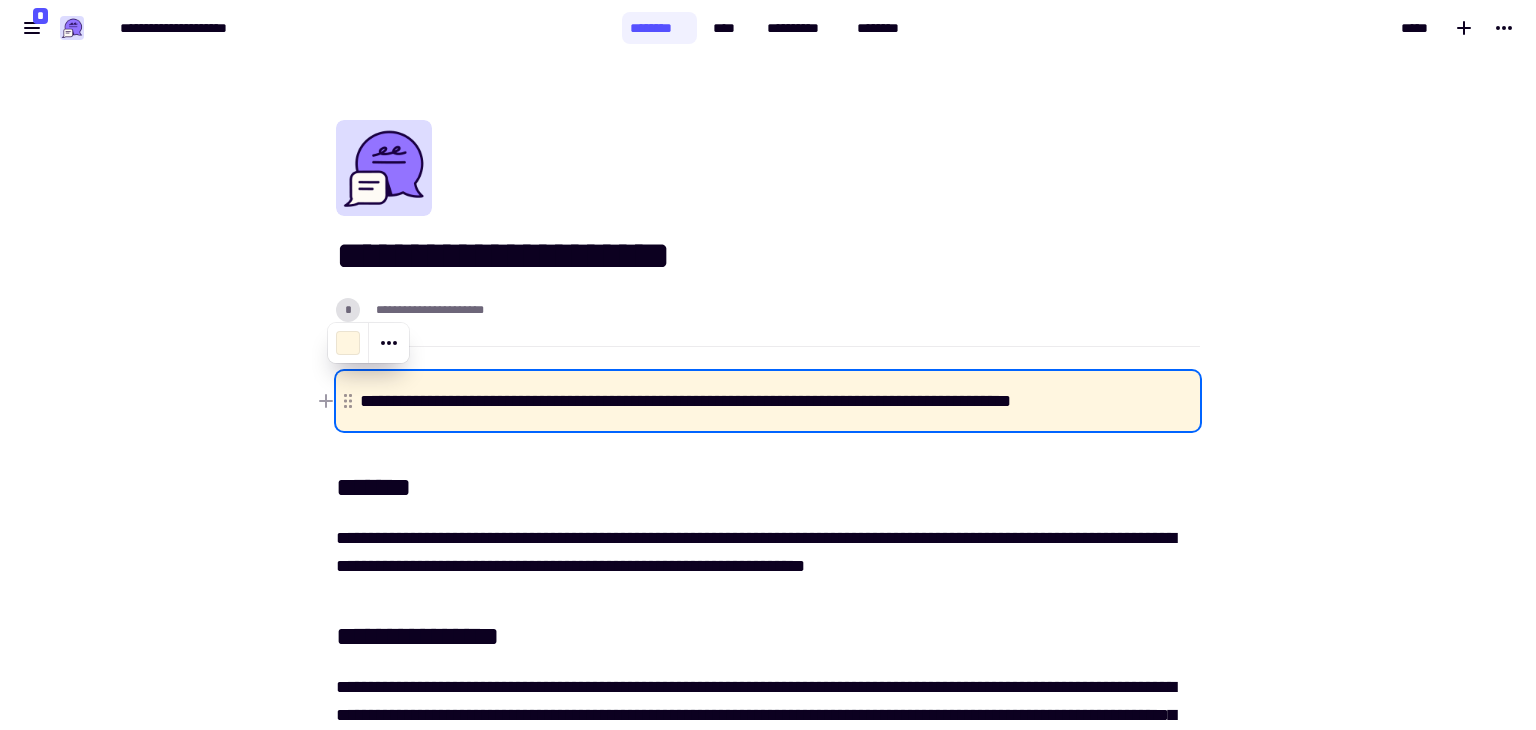 click on "**********" at bounding box center [768, 401] 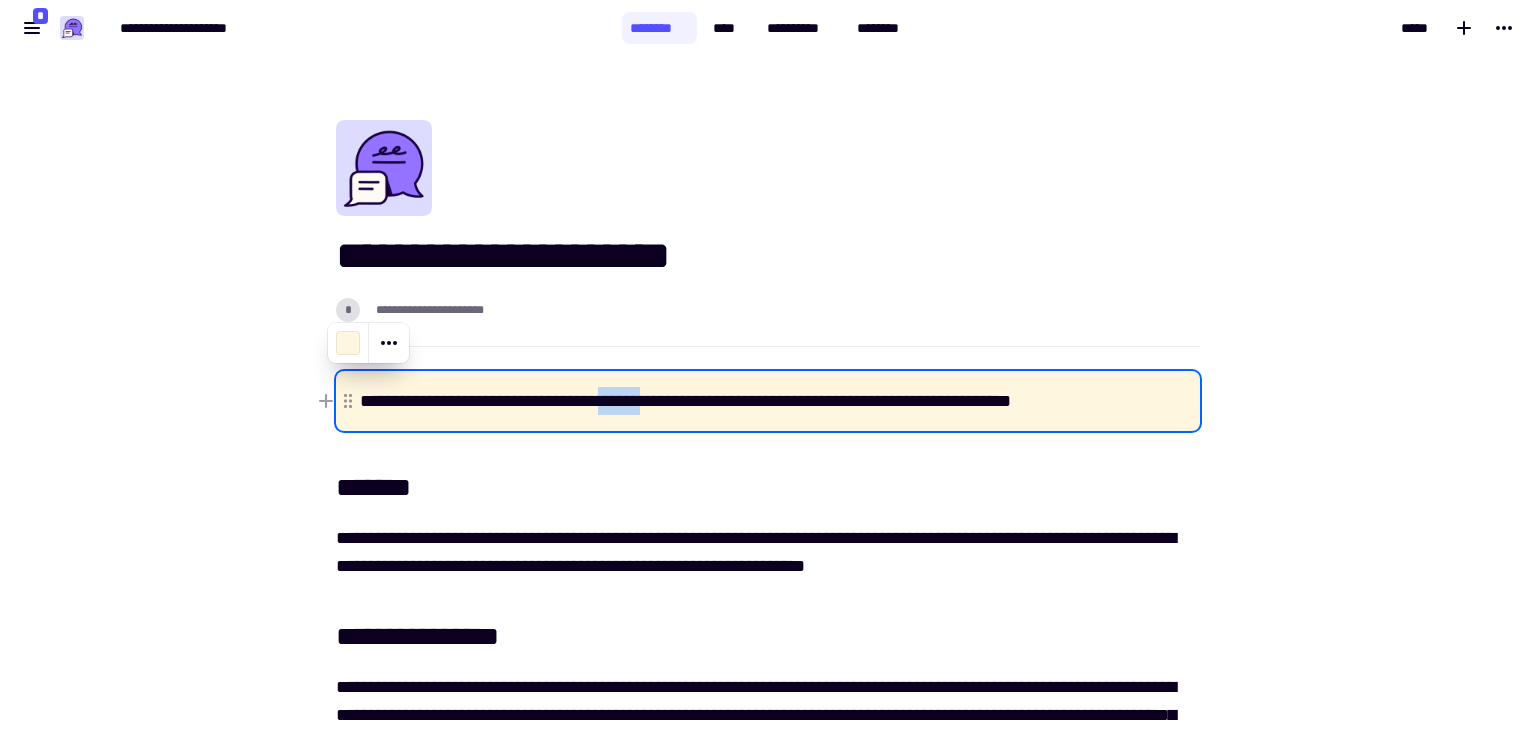 click on "**********" 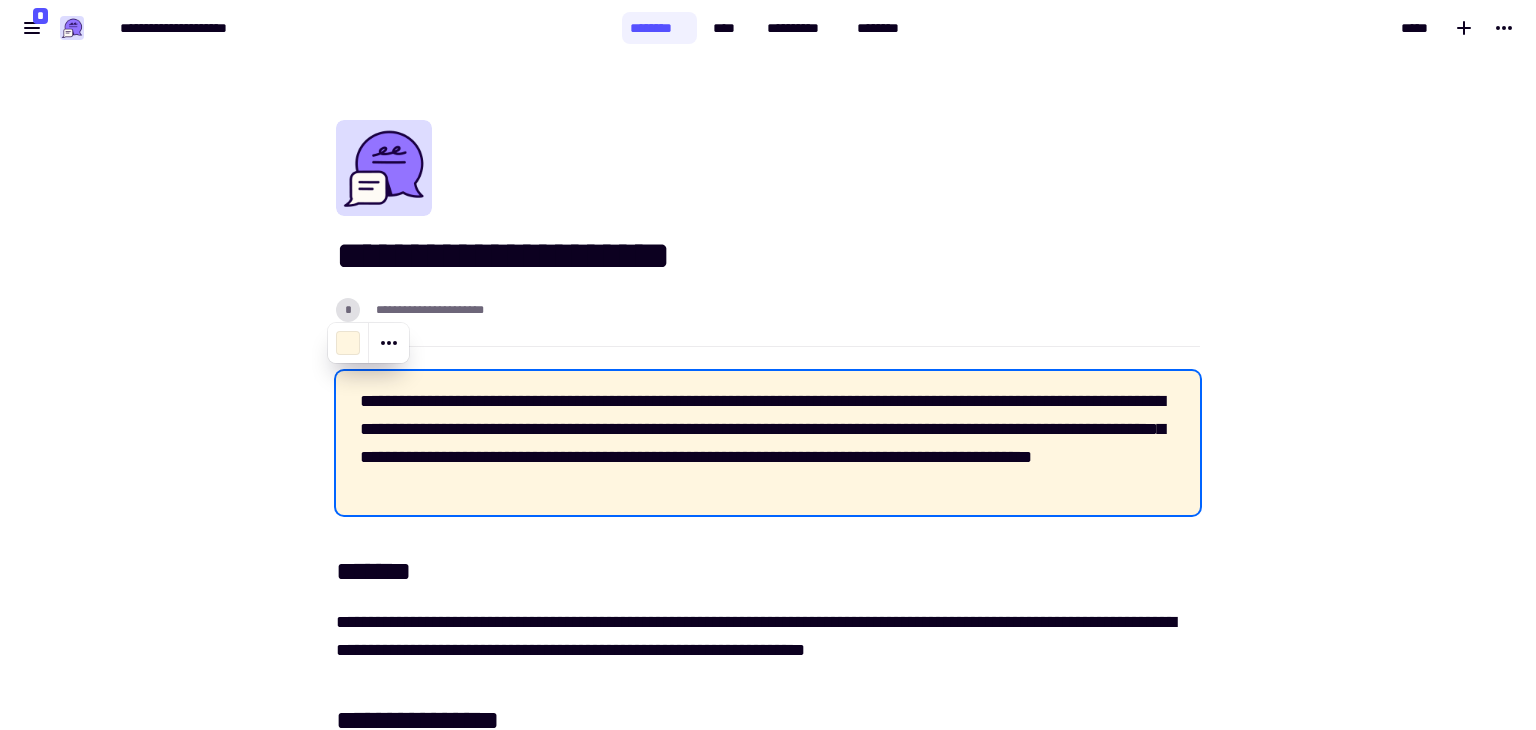 click on "**********" at bounding box center (768, 233) 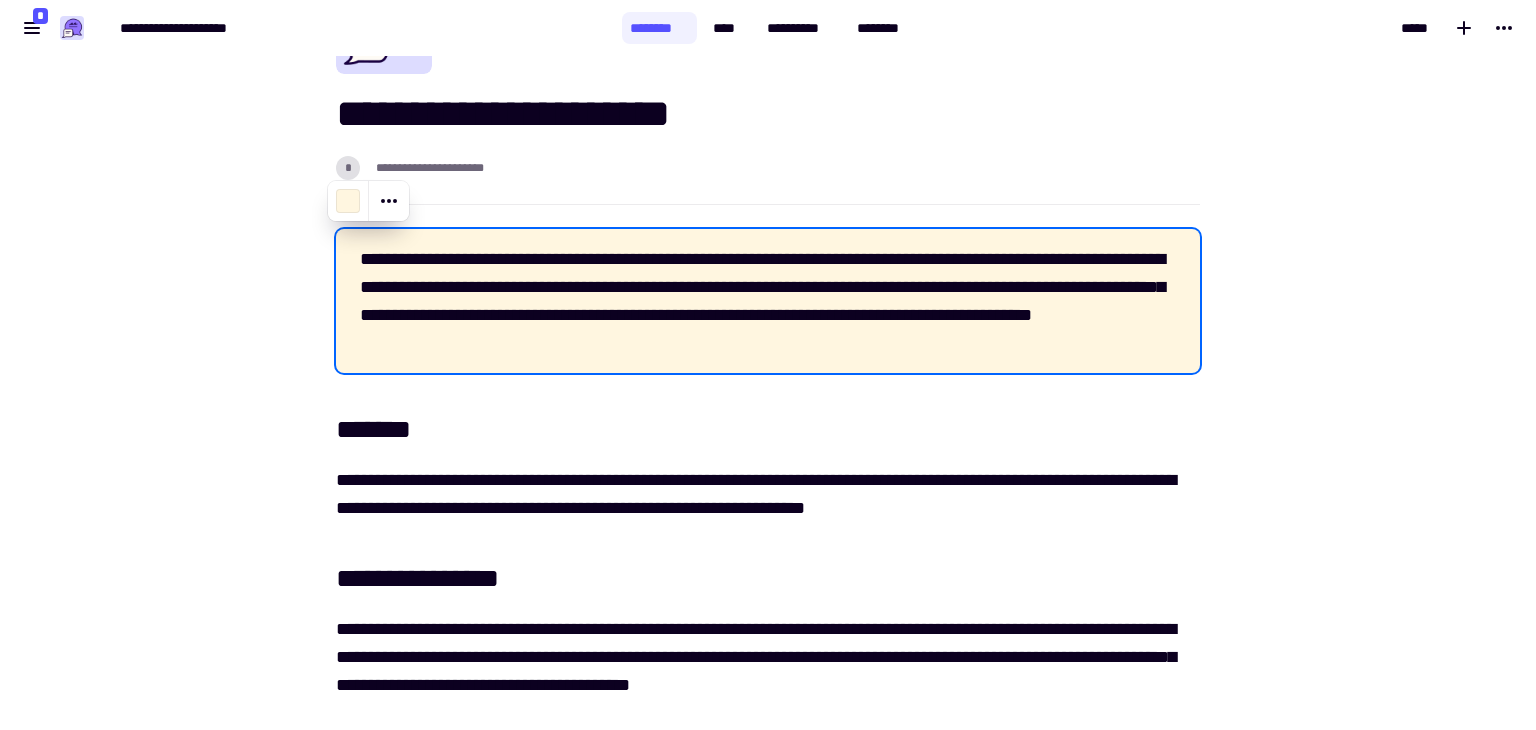 scroll, scrollTop: 143, scrollLeft: 0, axis: vertical 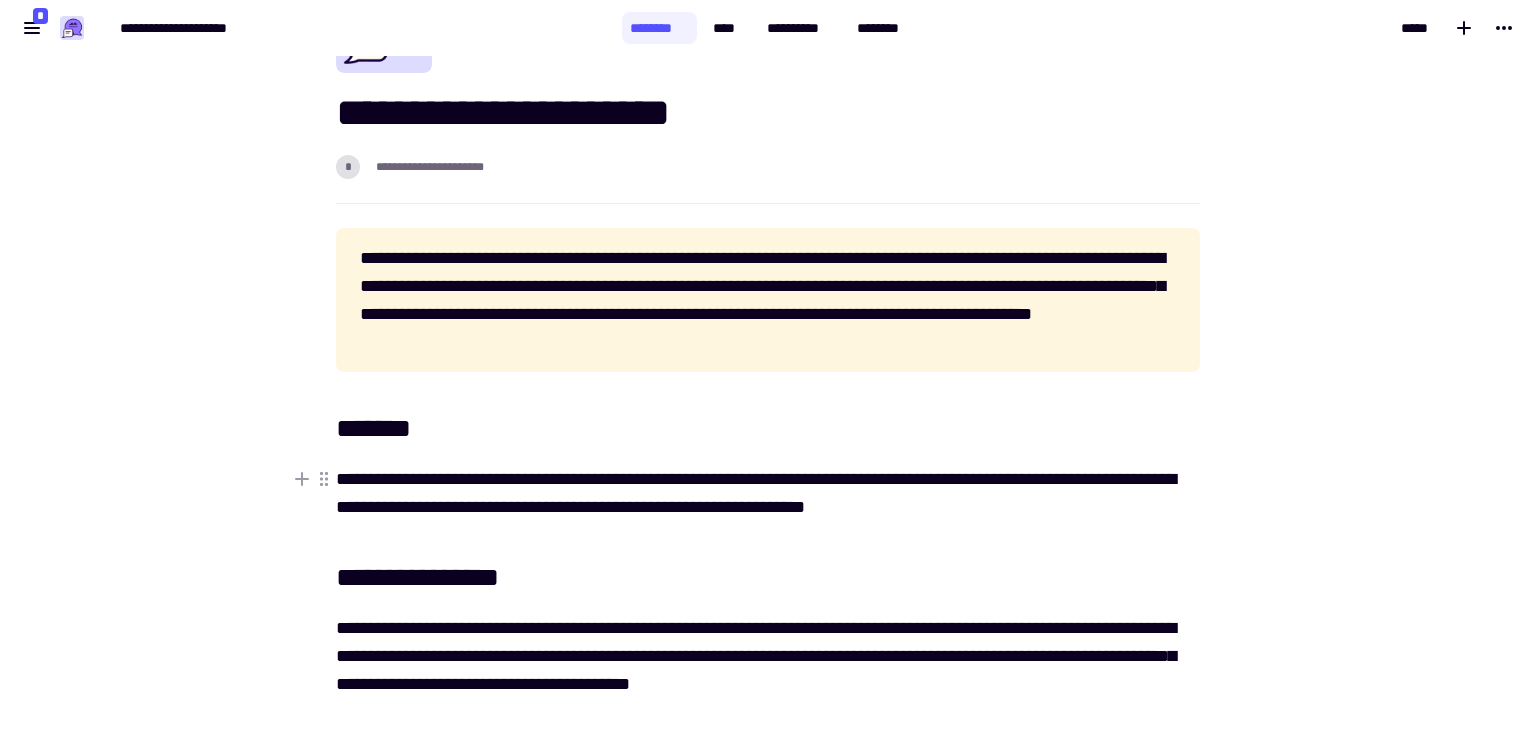click on "**********" 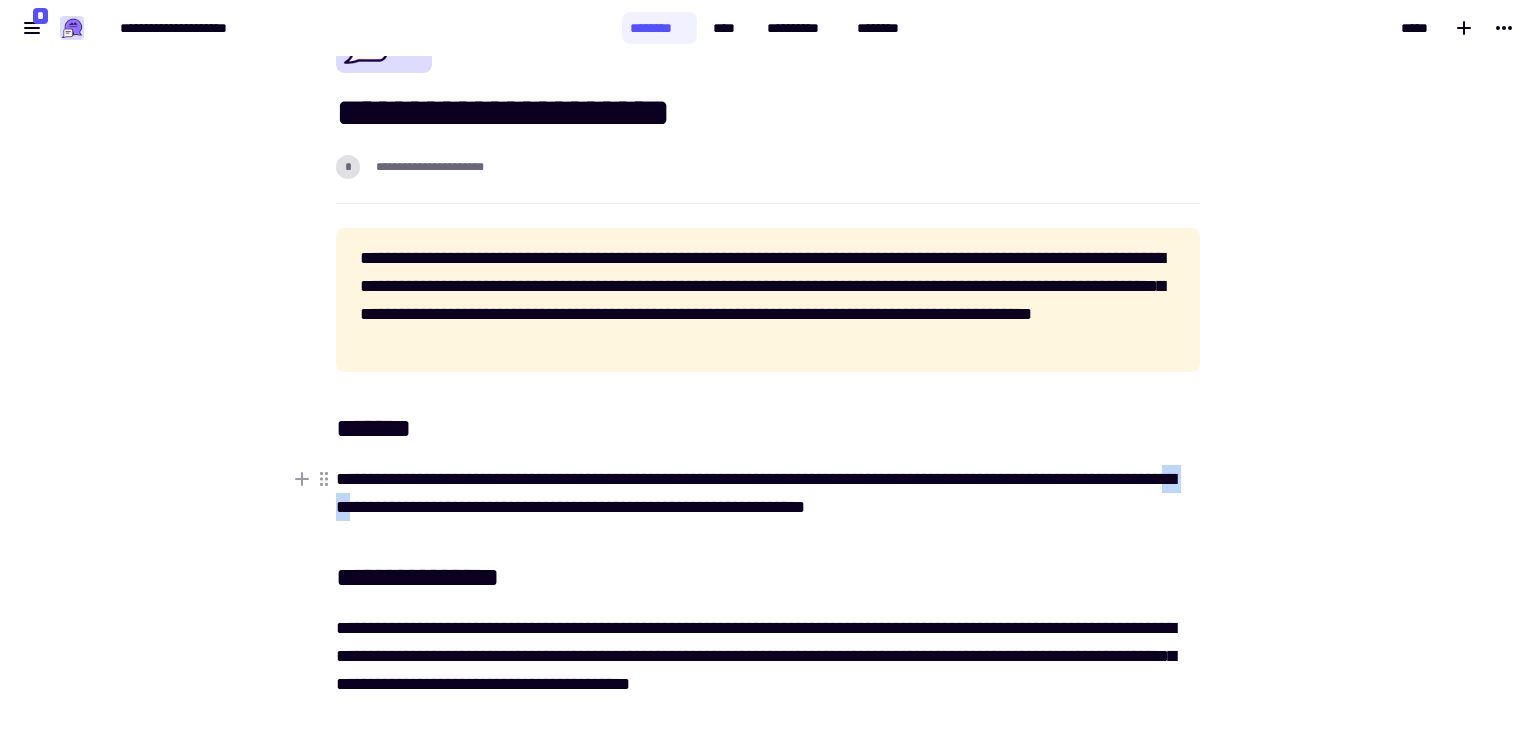 click on "**********" 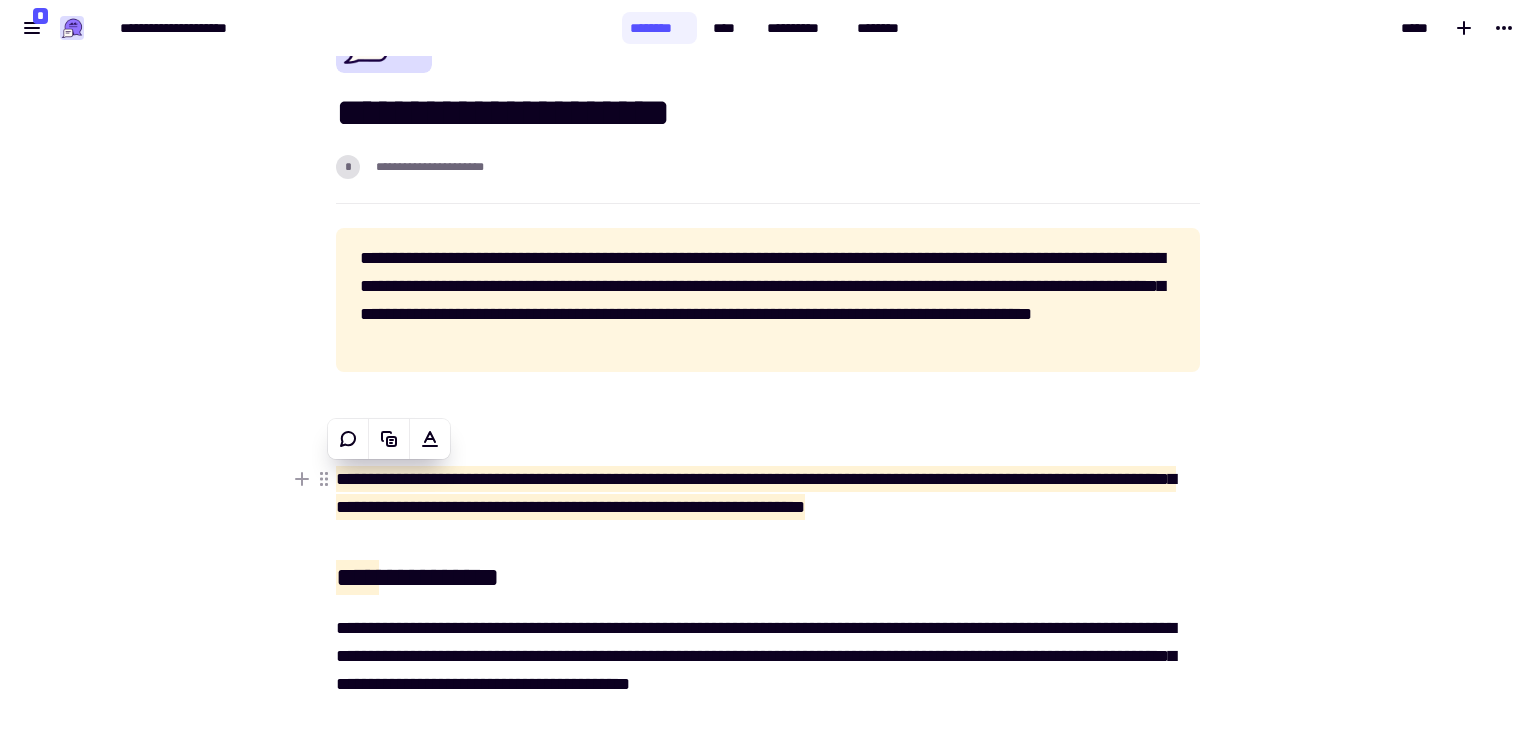 click on "**********" at bounding box center (768, 625) 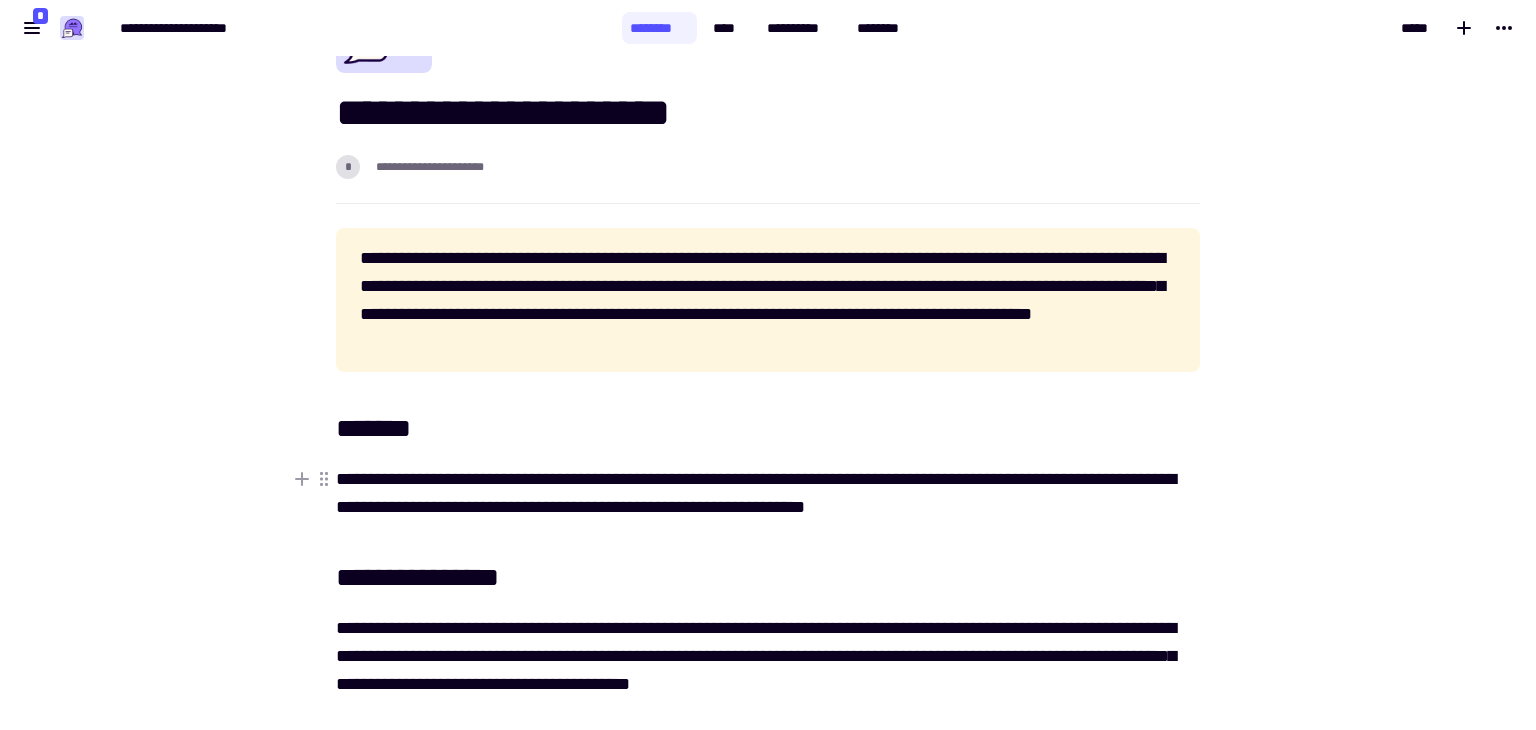 click on "**********" 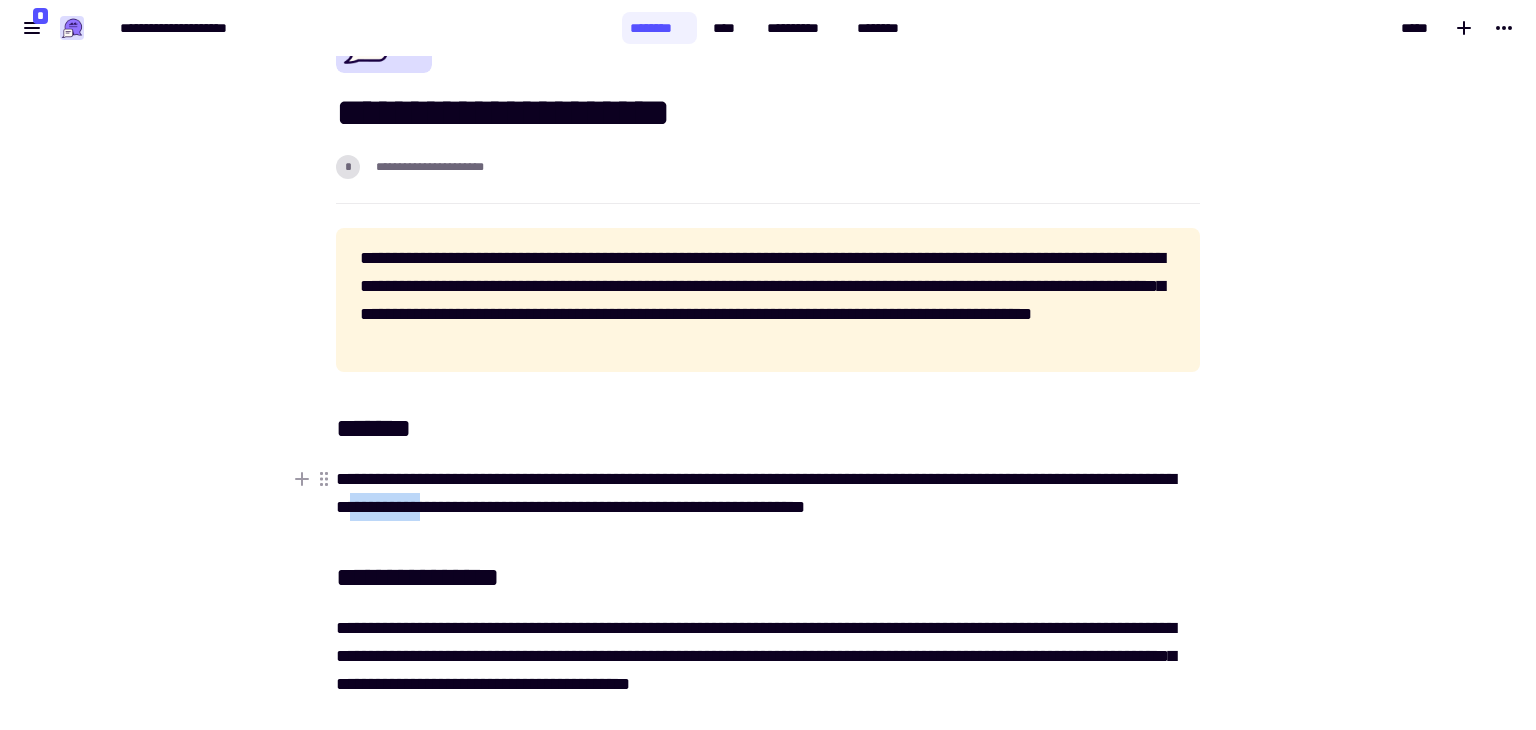 click on "**********" 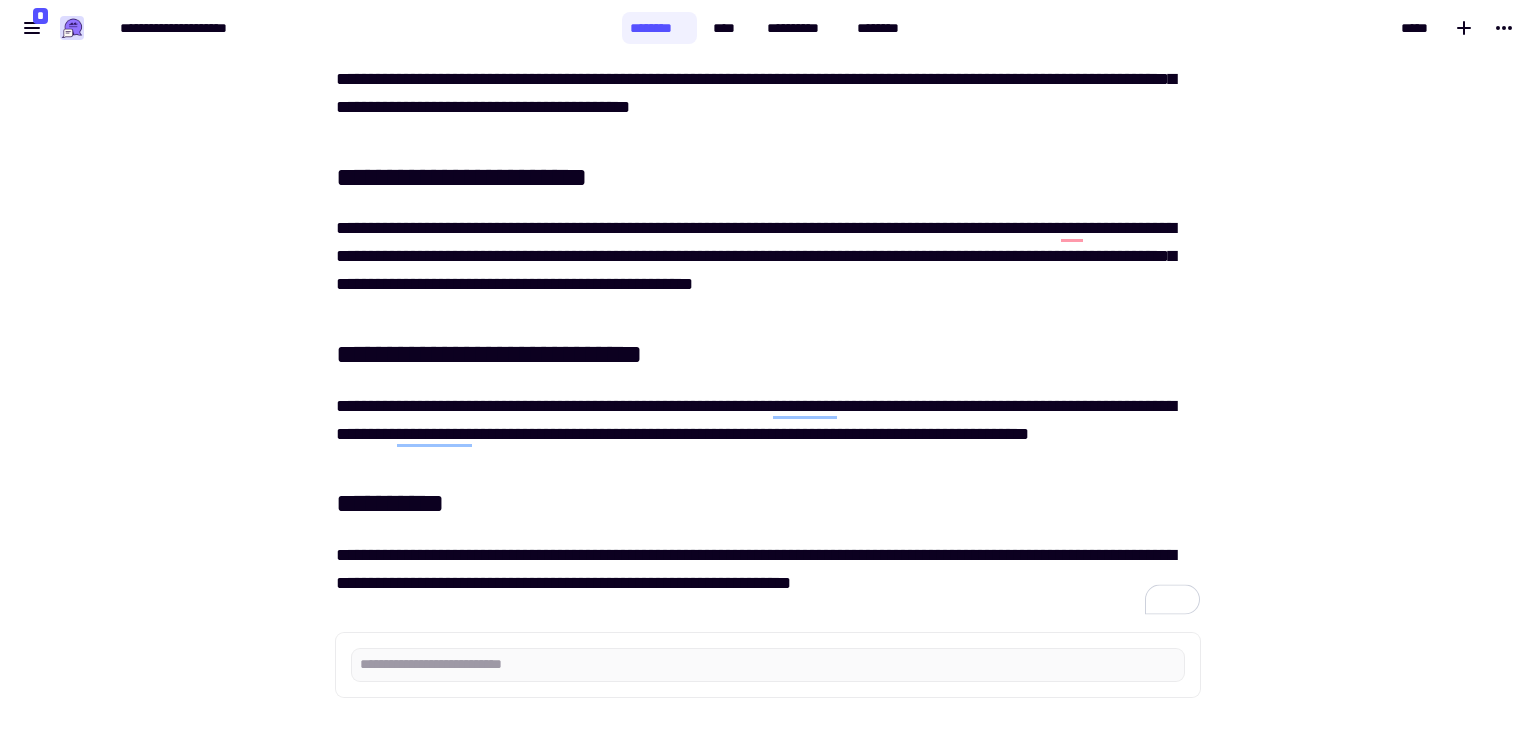 scroll, scrollTop: 723, scrollLeft: 0, axis: vertical 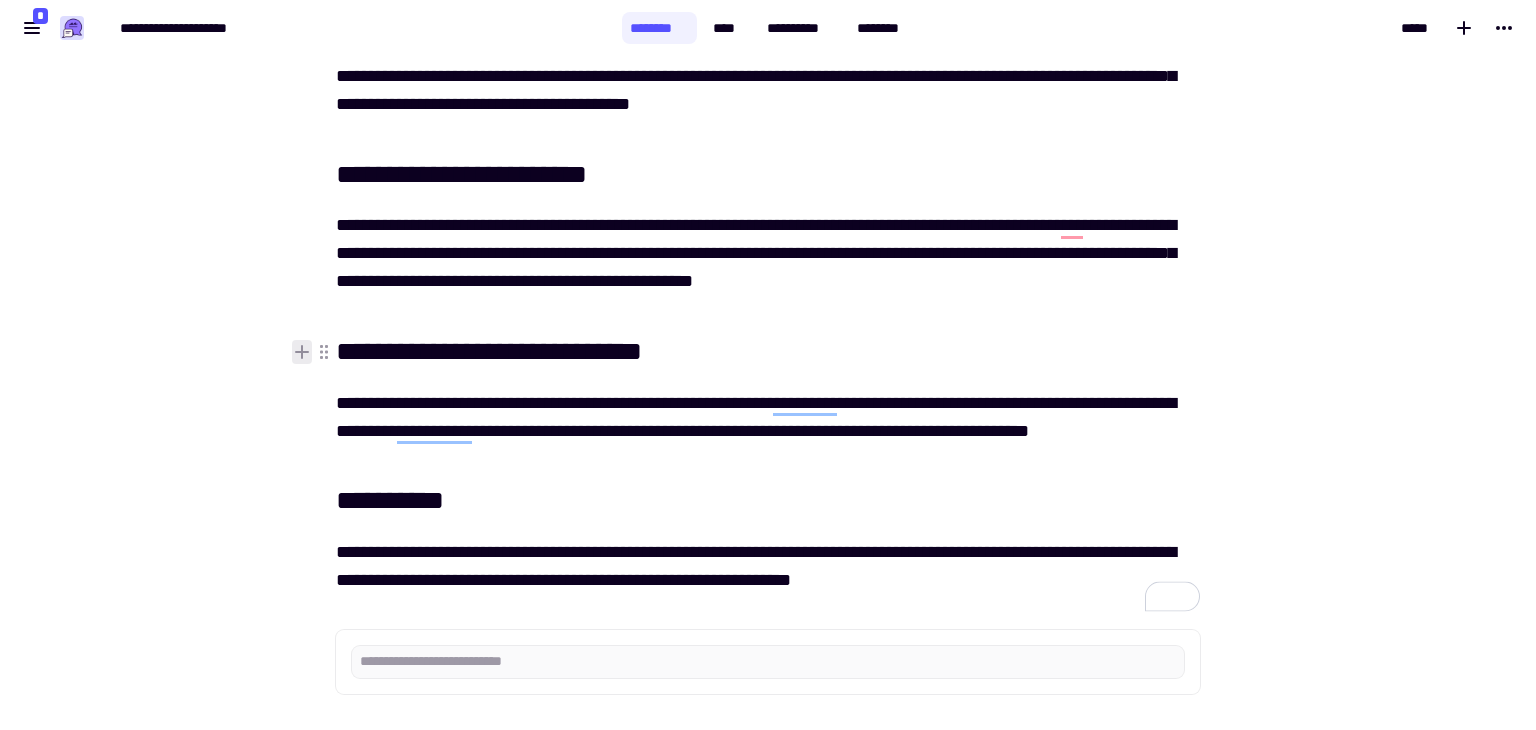 click 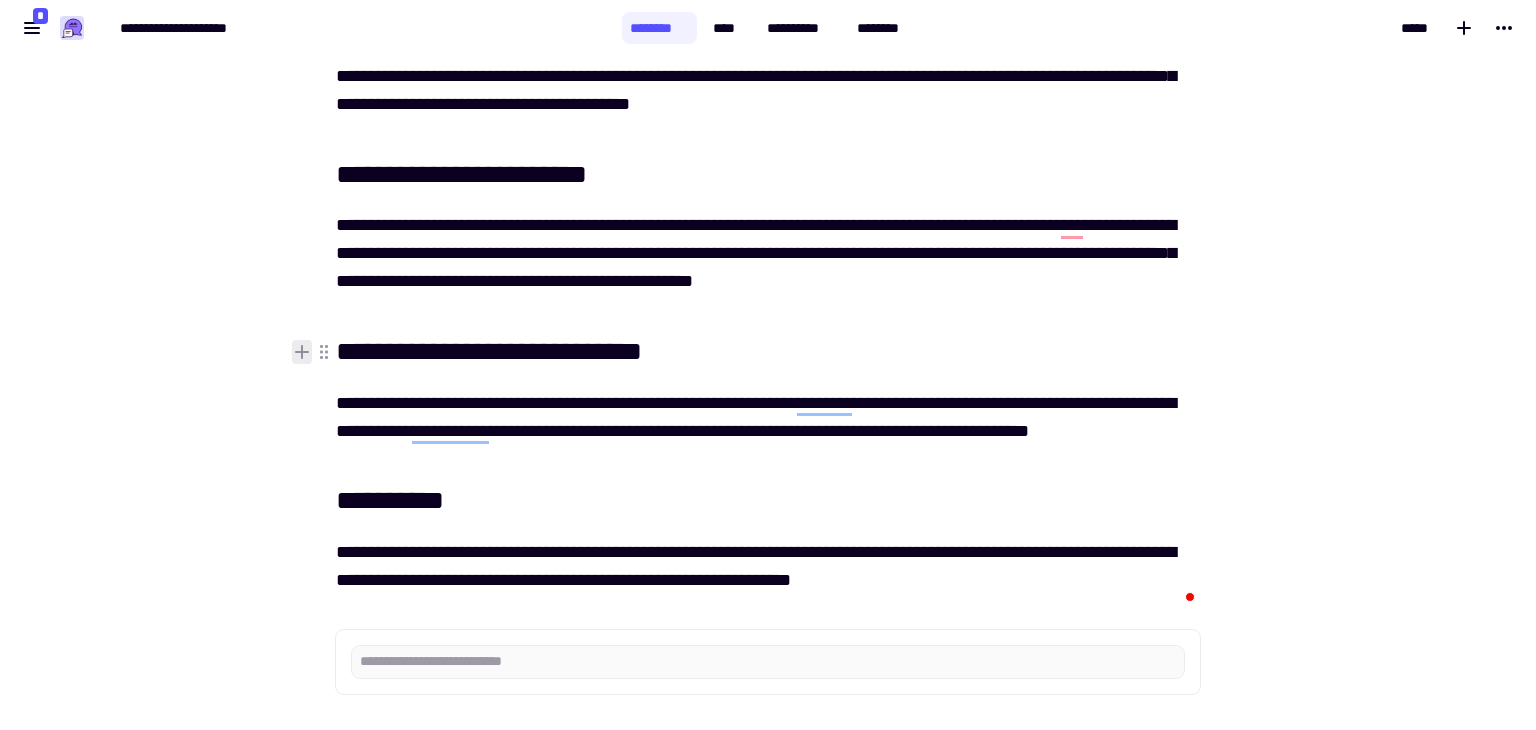 scroll, scrollTop: 628, scrollLeft: 0, axis: vertical 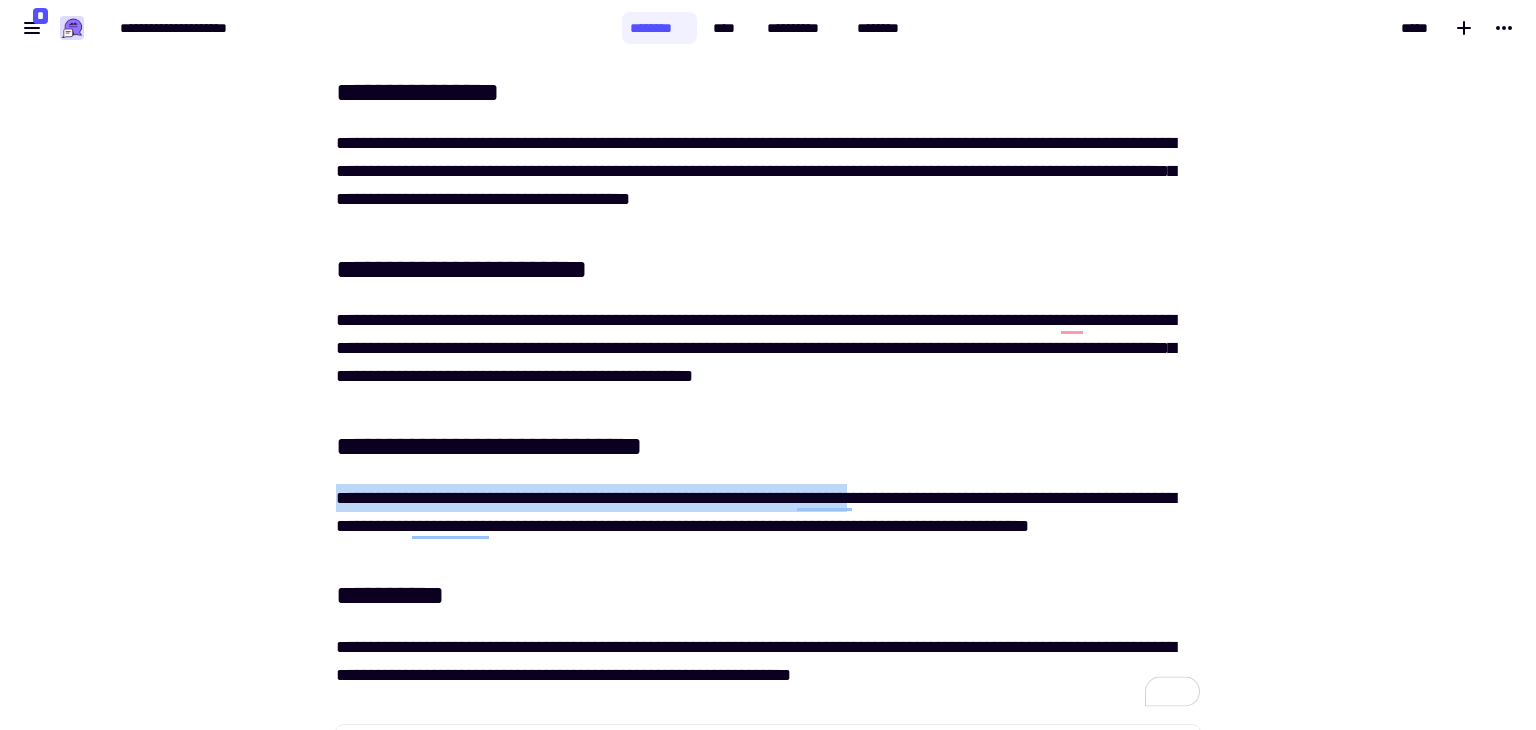 drag, startPoint x: 404, startPoint y: 454, endPoint x: 913, endPoint y: 463, distance: 509.07956 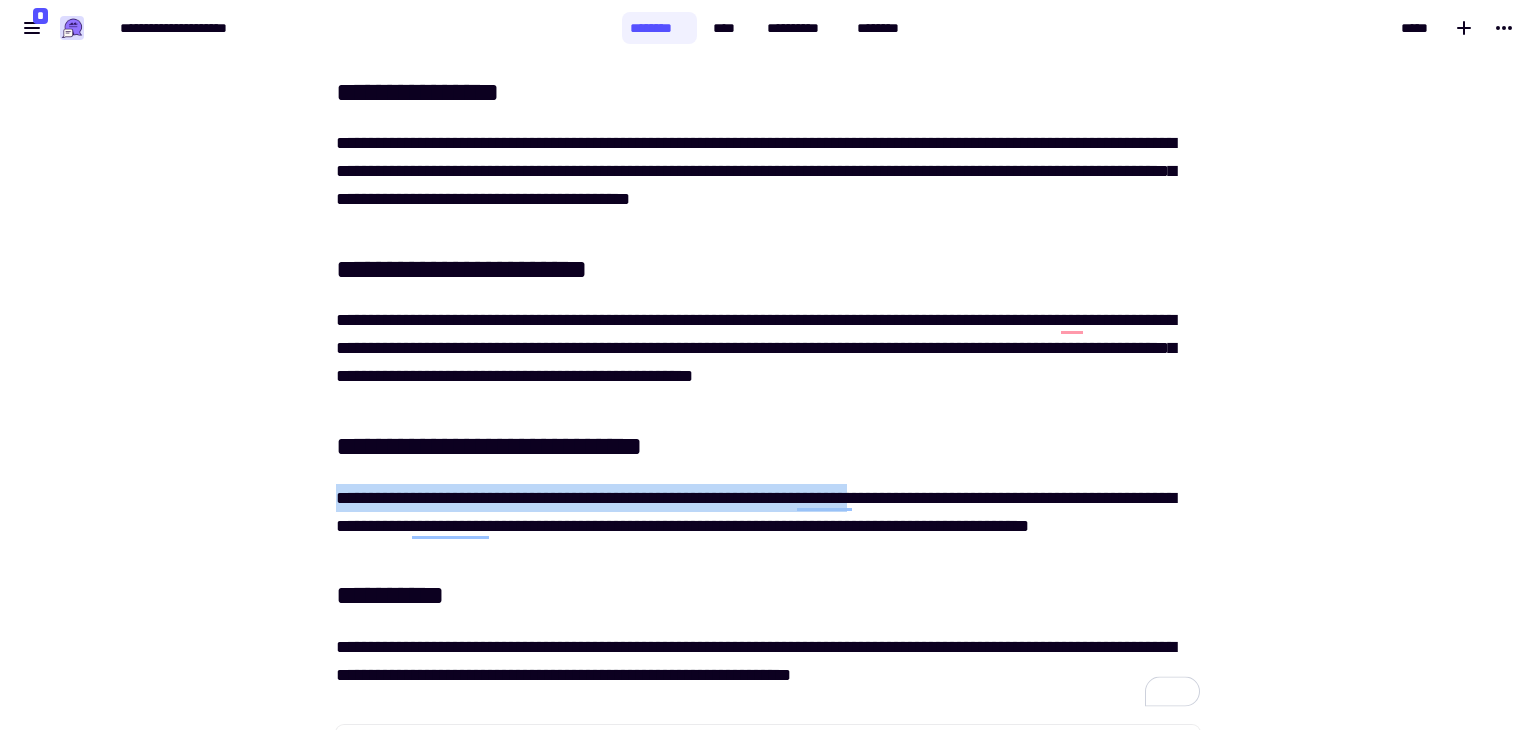 click on "**********" 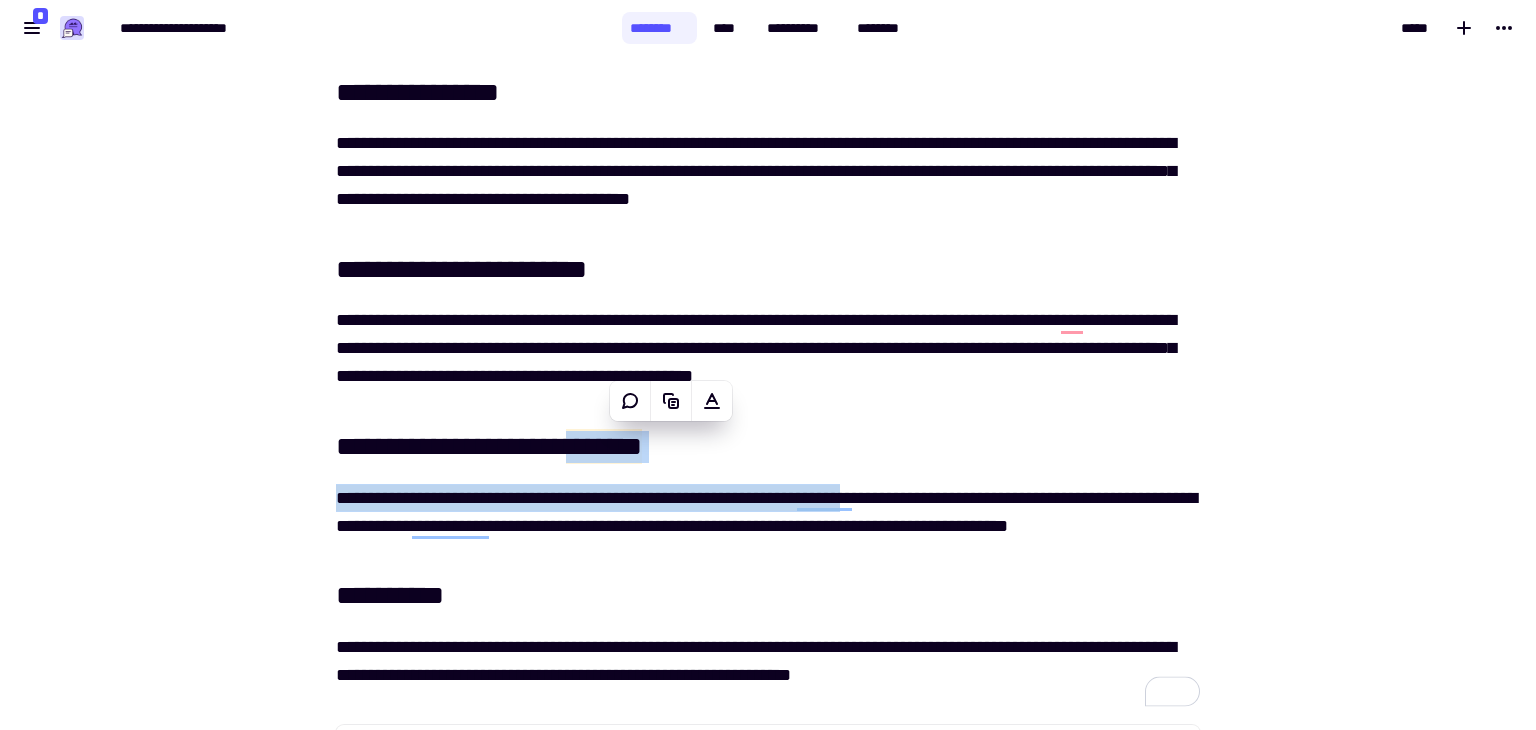 click 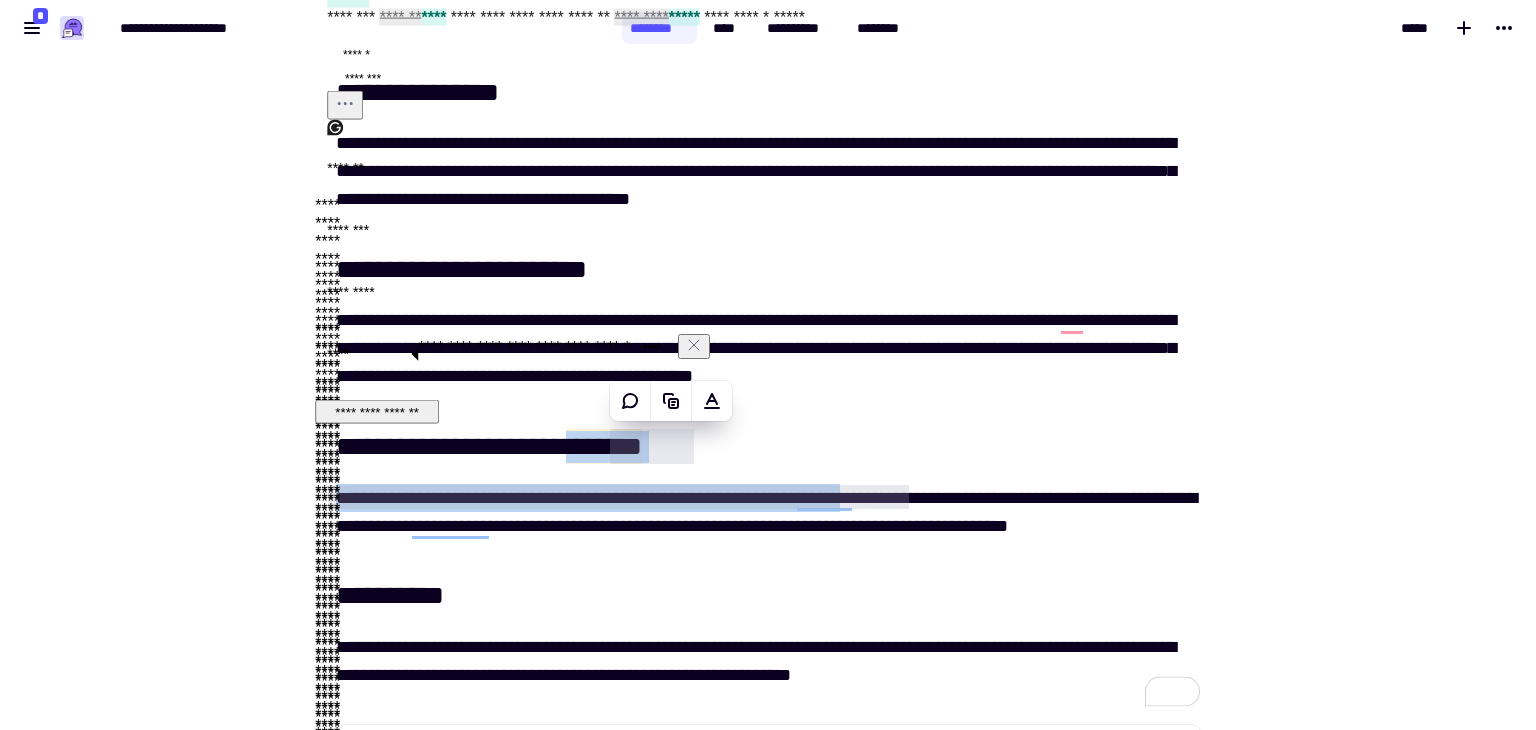 type 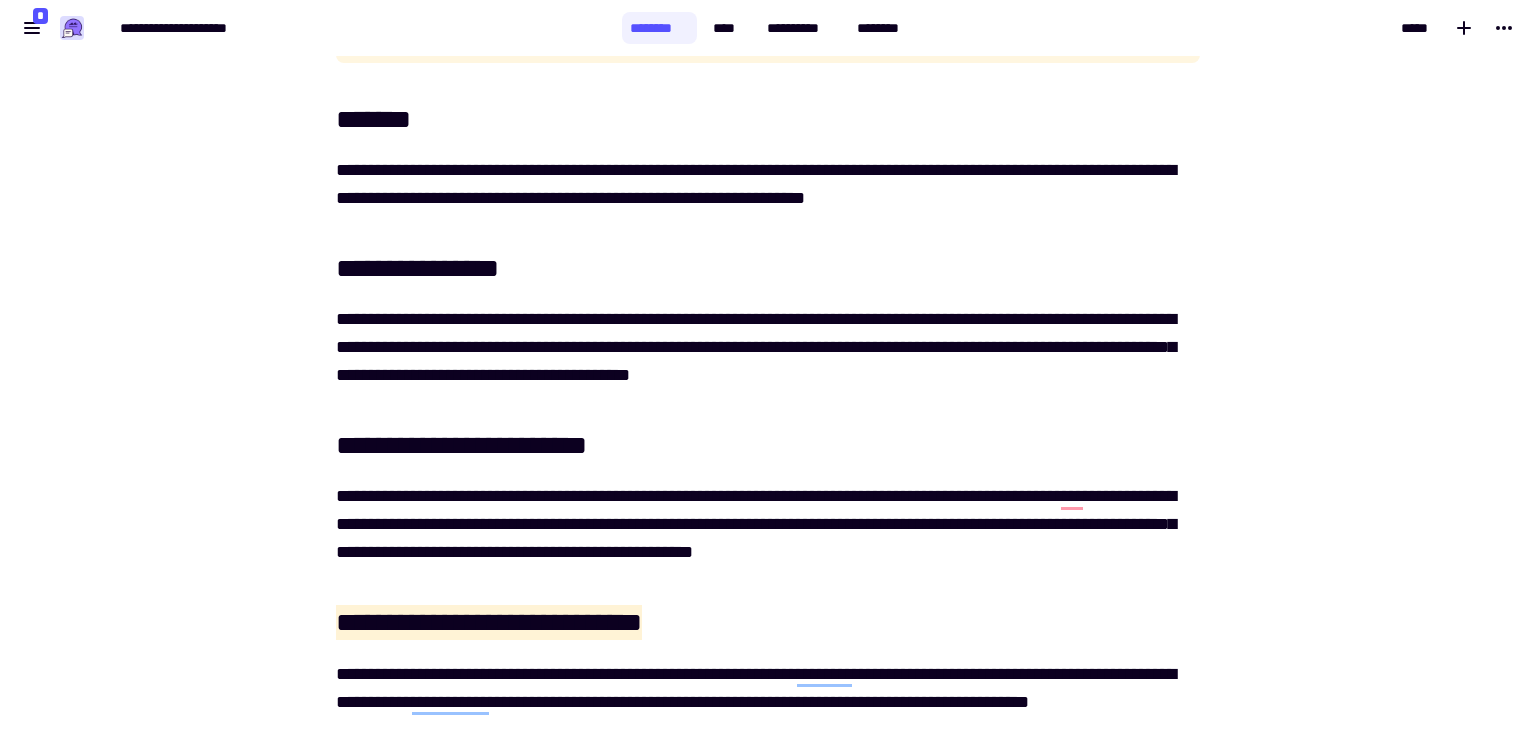 scroll, scrollTop: 67, scrollLeft: 0, axis: vertical 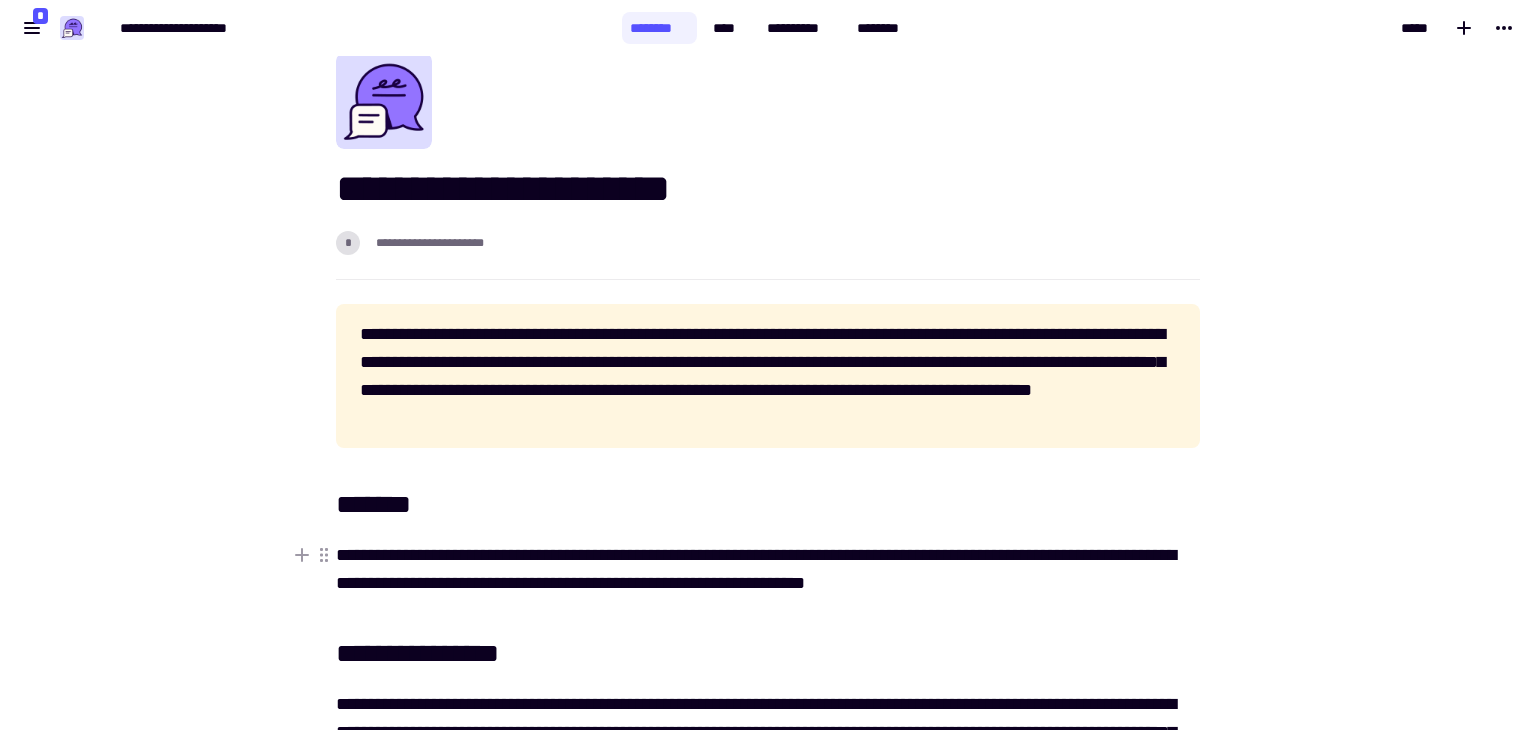 click on "**********" 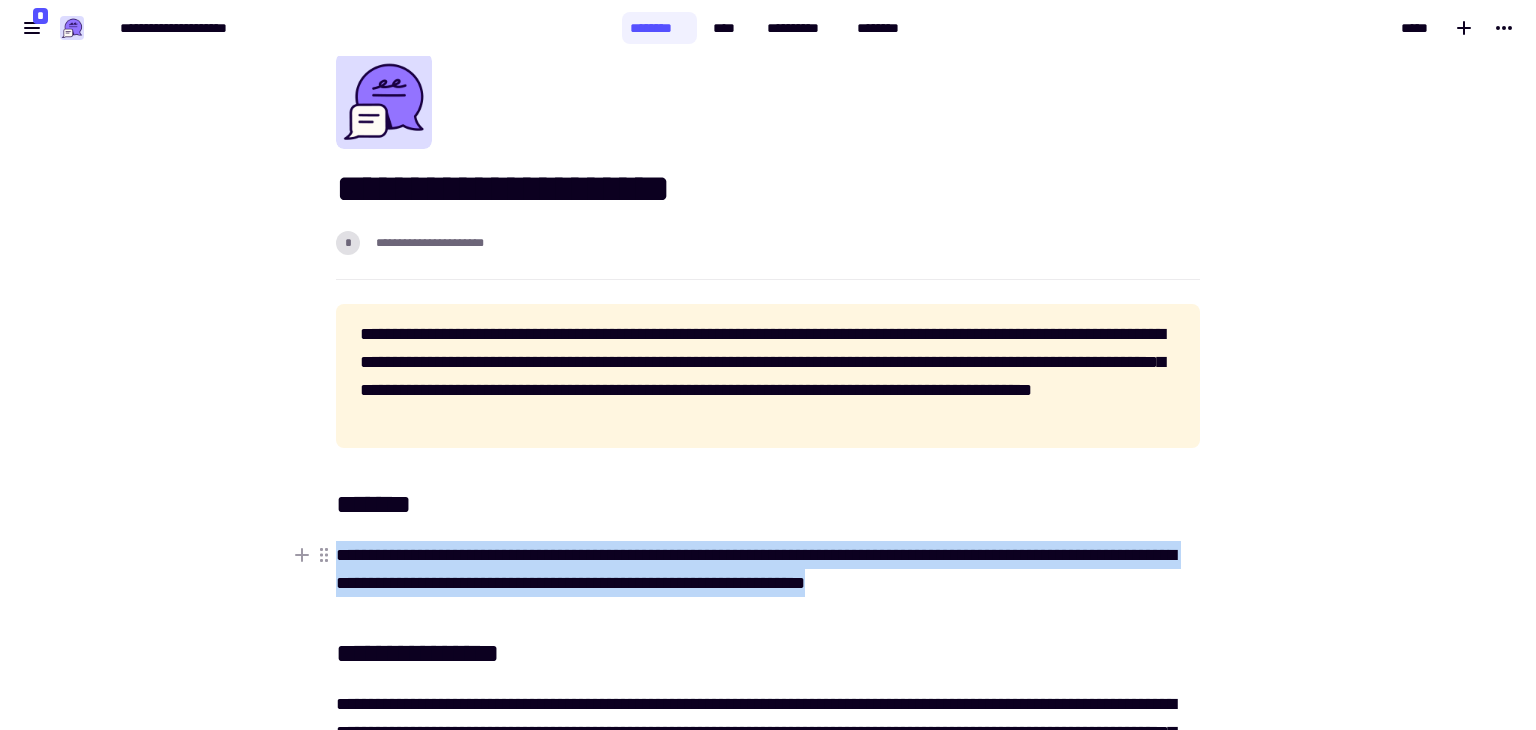 click on "**********" 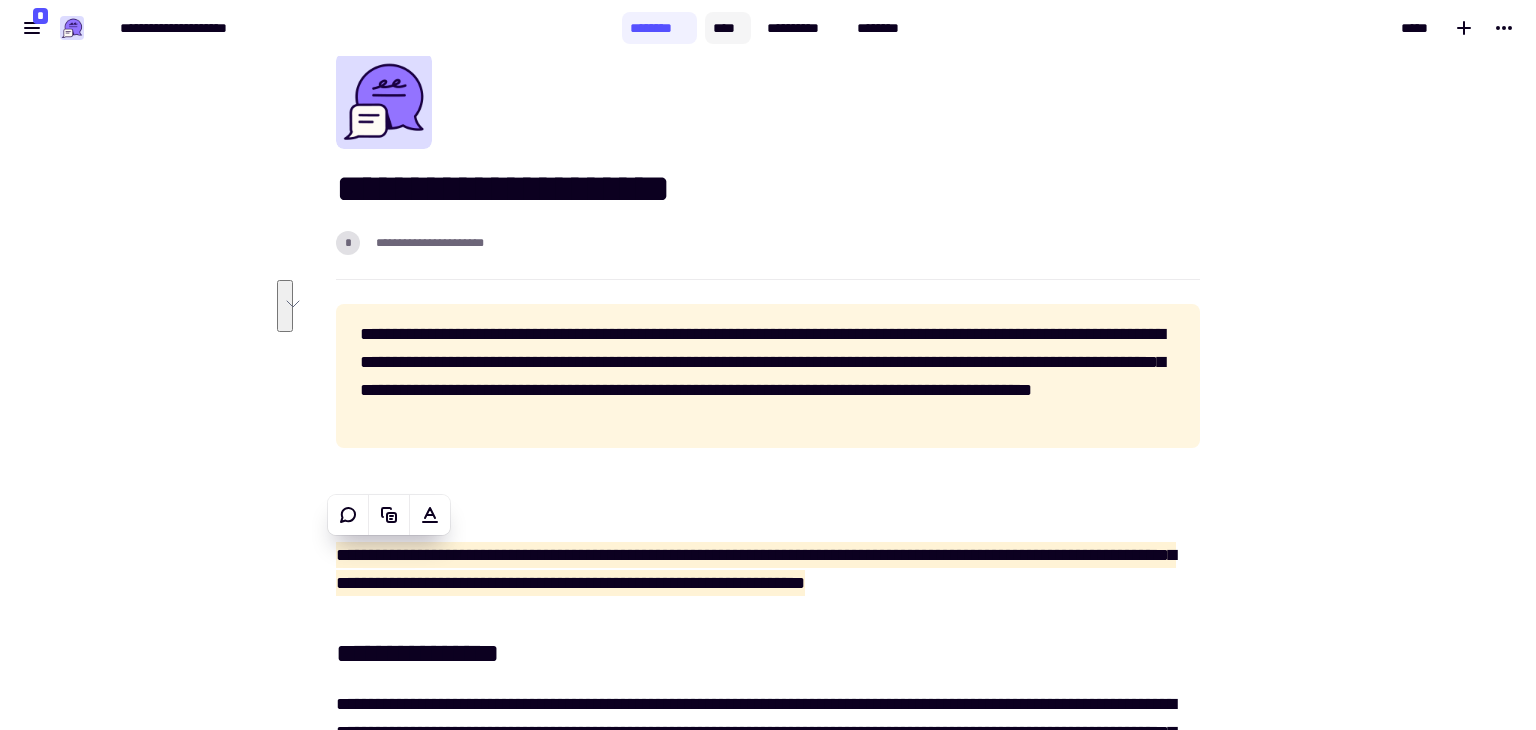 click on "****" 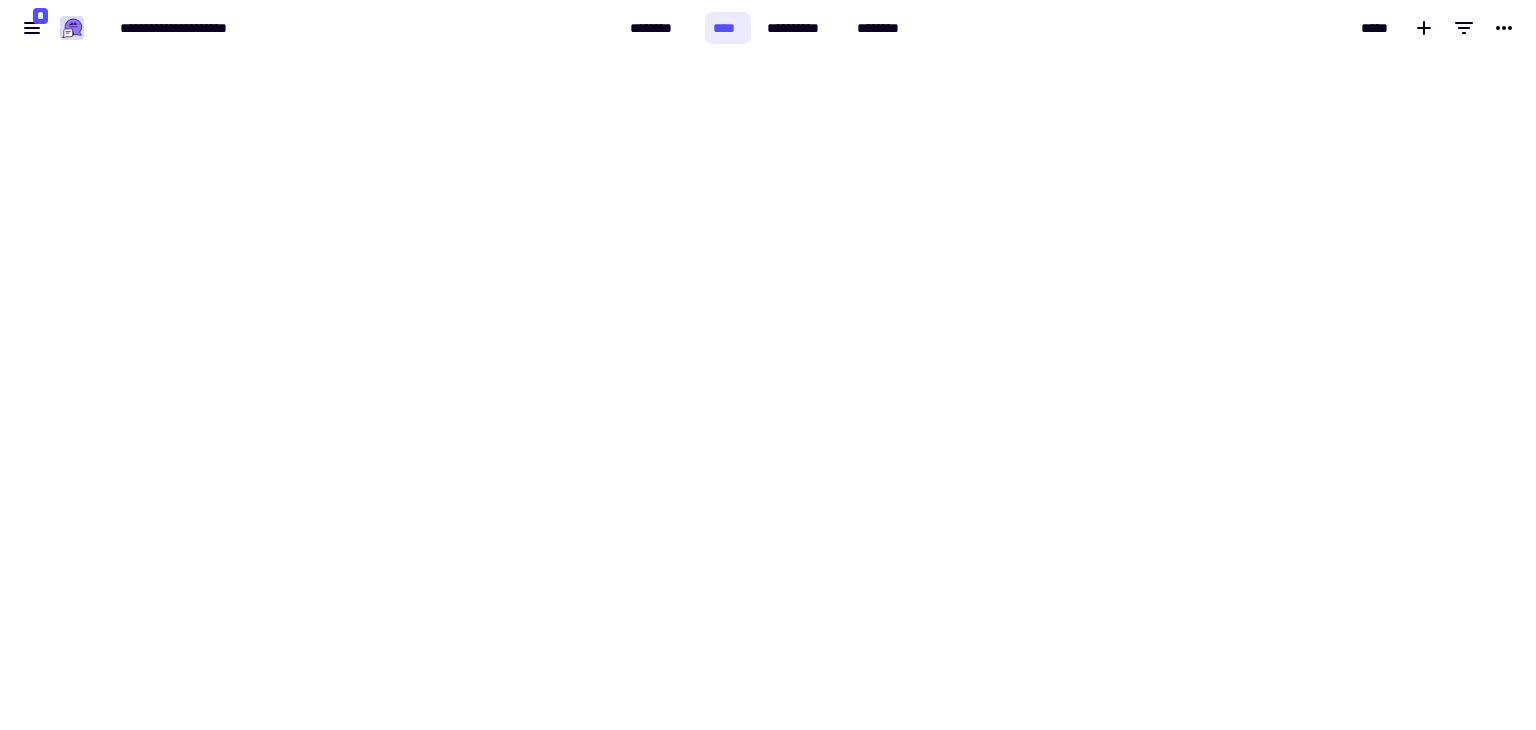 scroll, scrollTop: 0, scrollLeft: 0, axis: both 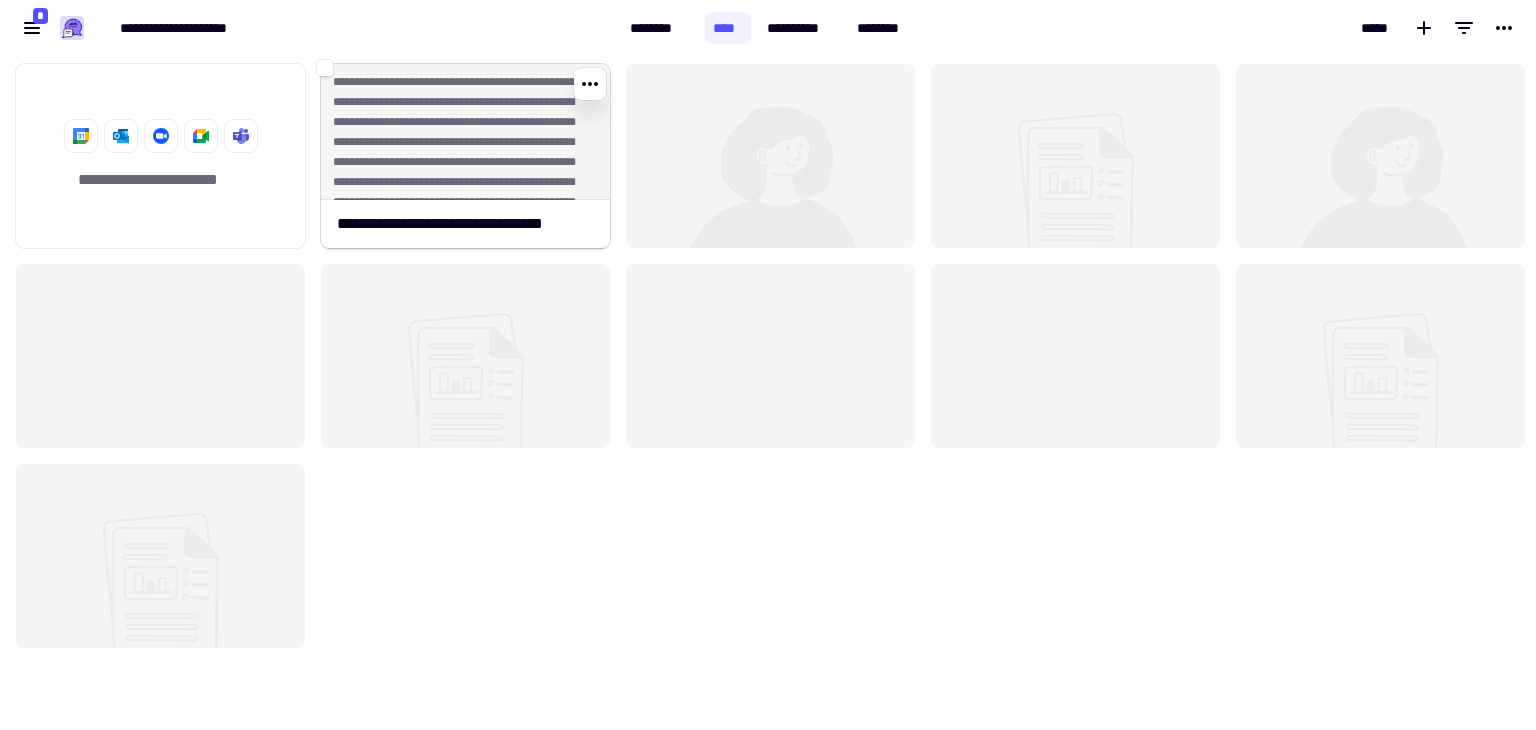 click on "**********" 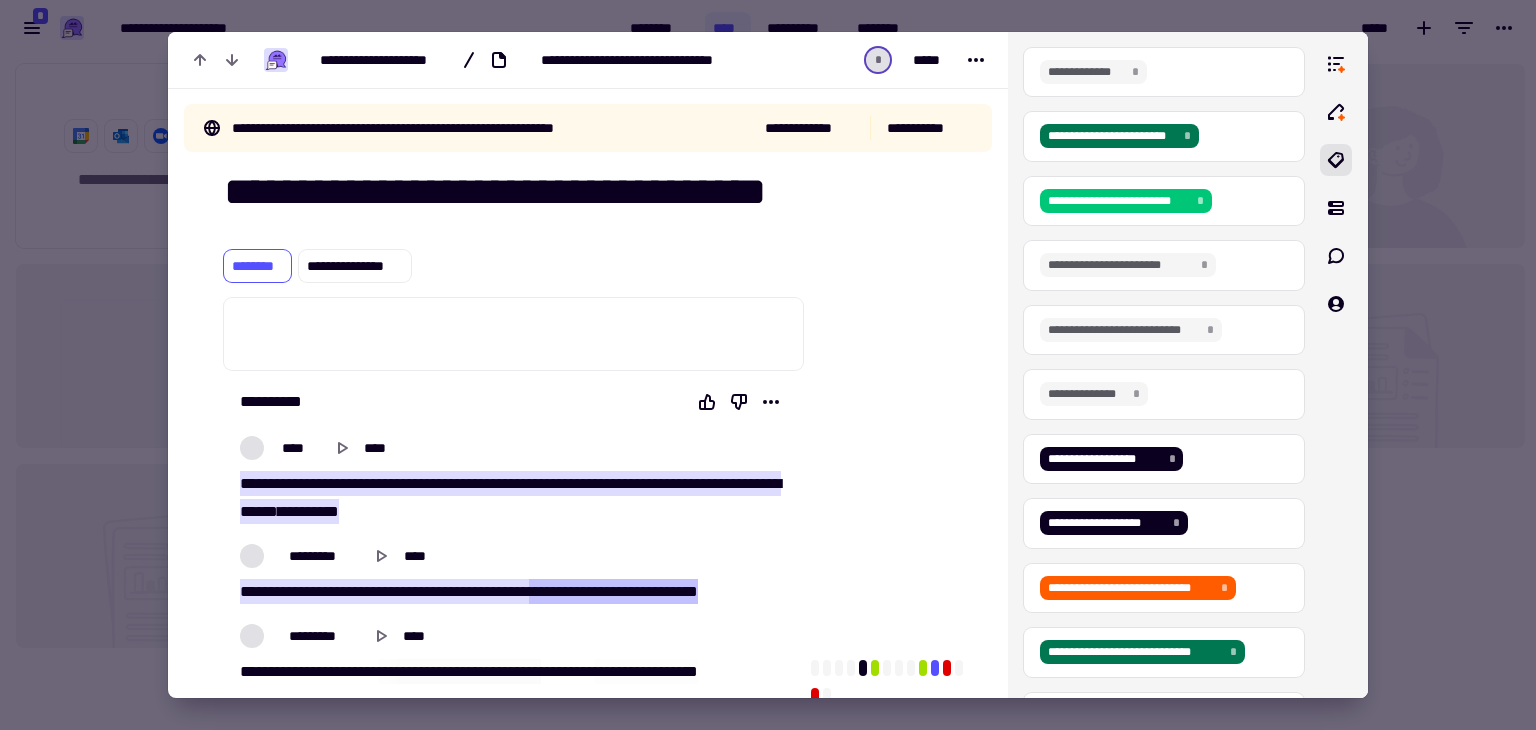 scroll, scrollTop: 0, scrollLeft: 0, axis: both 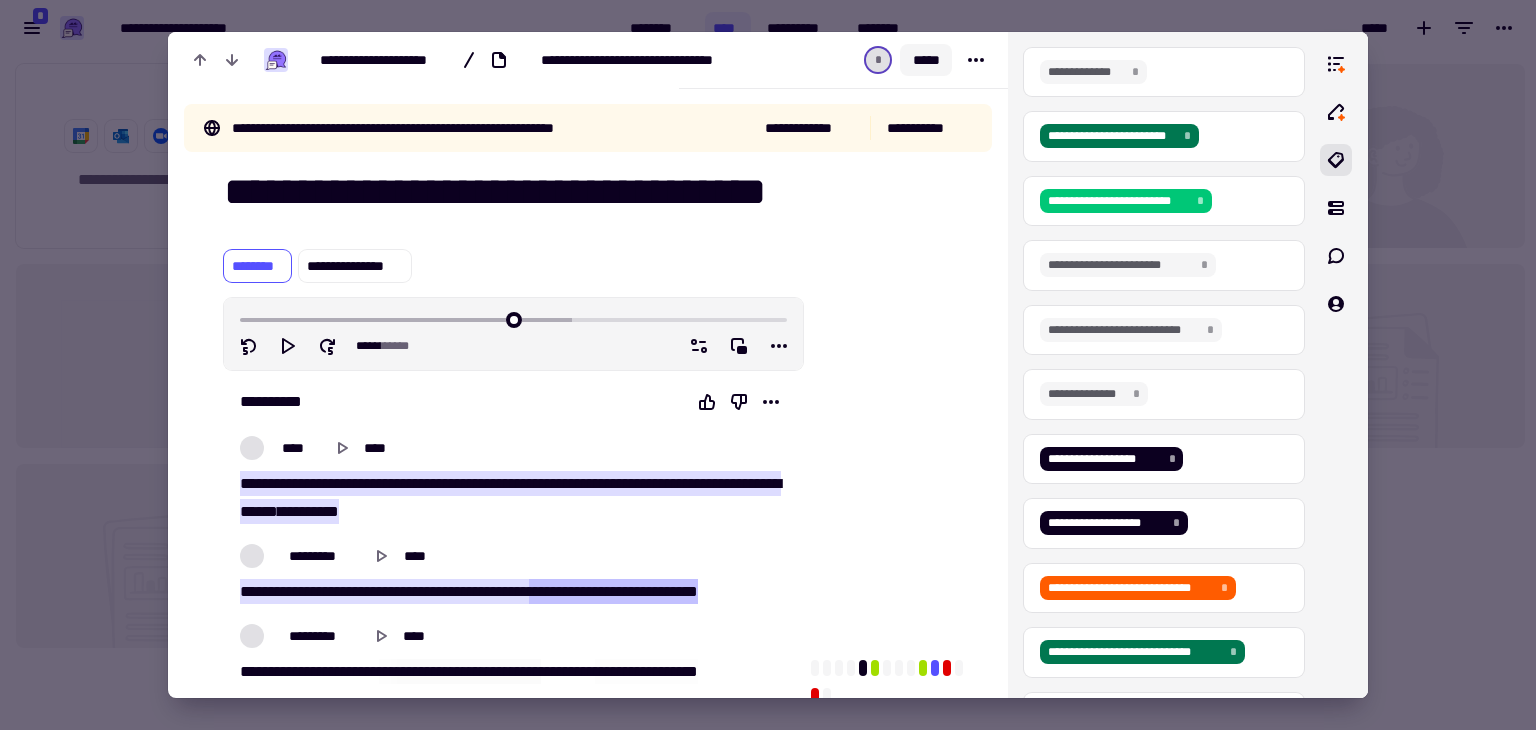 click on "*****" 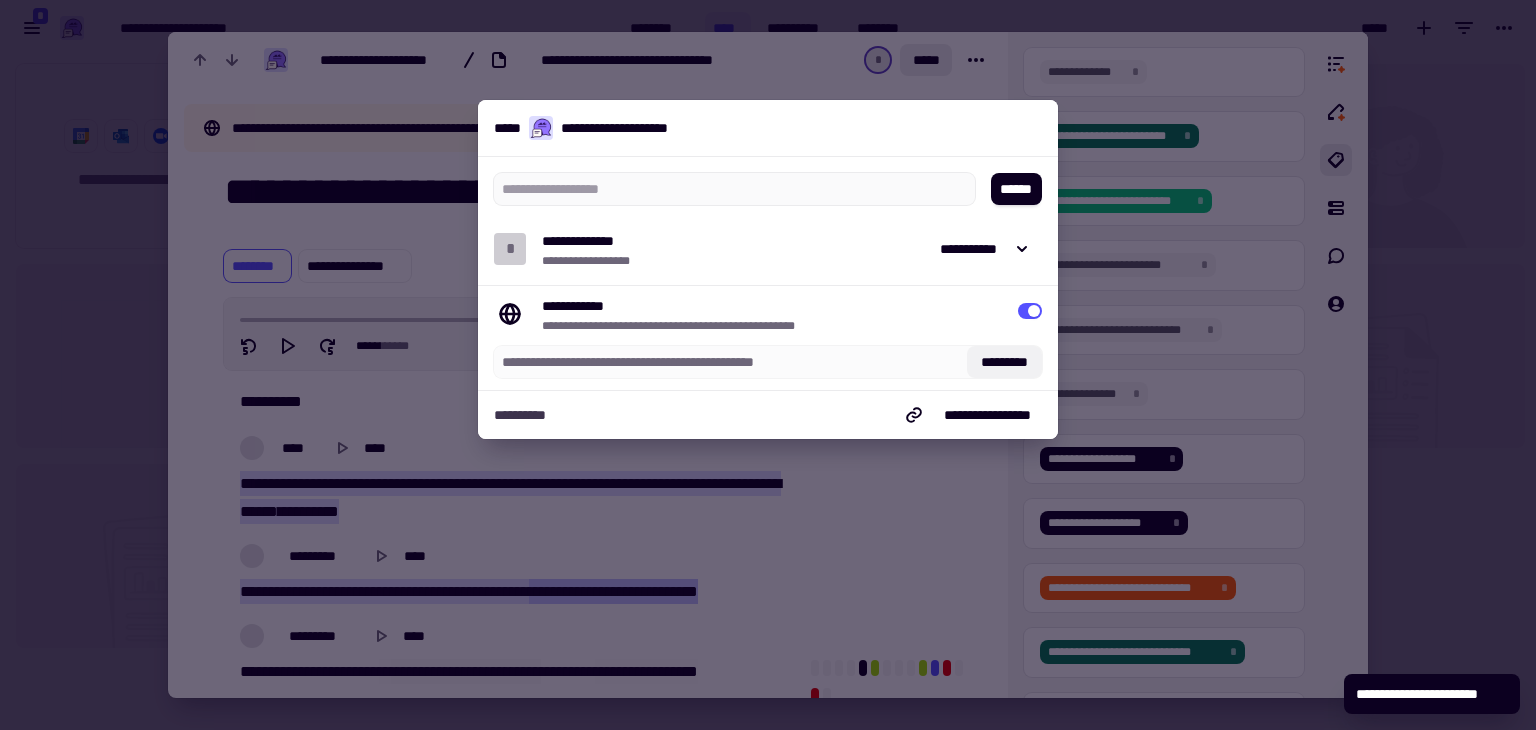 click on "*********" 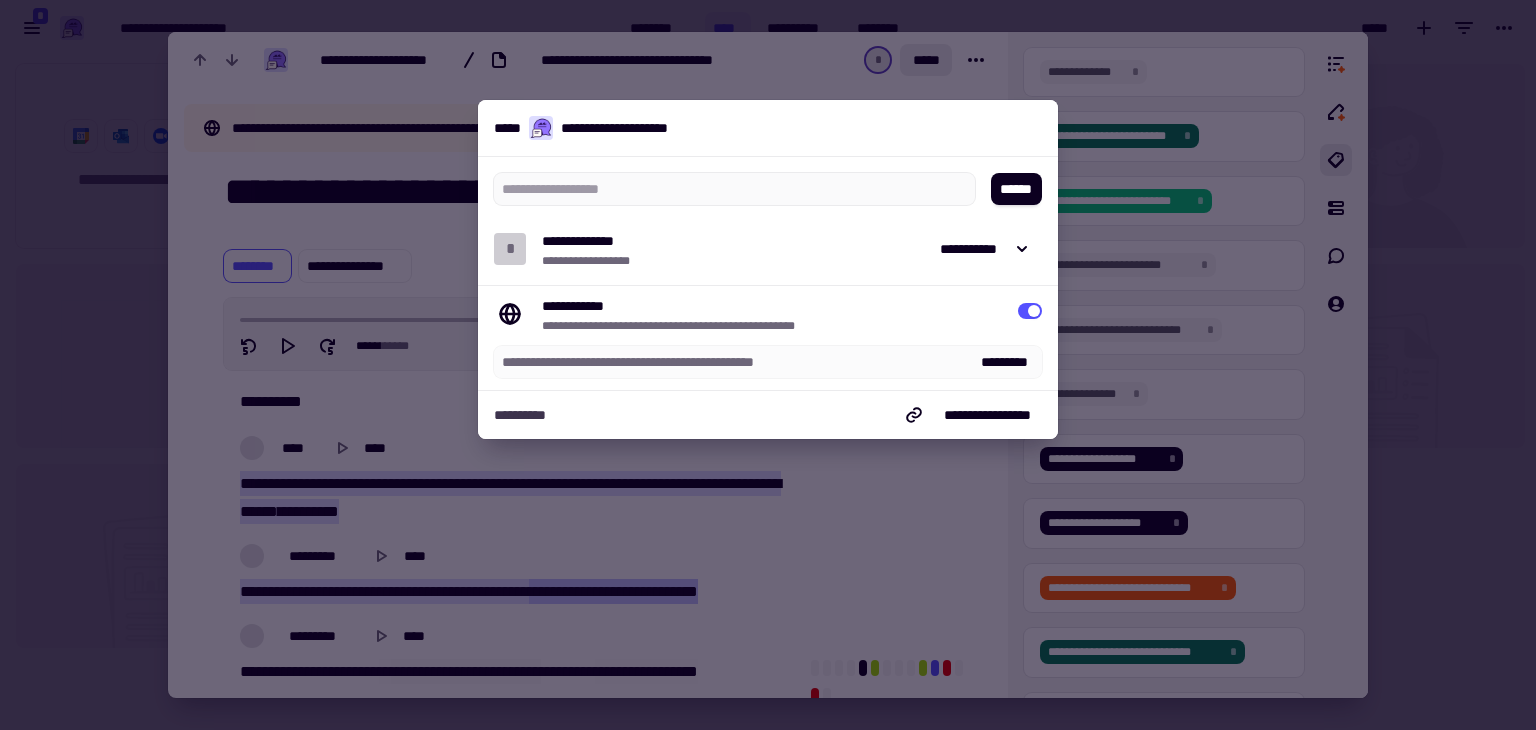 type 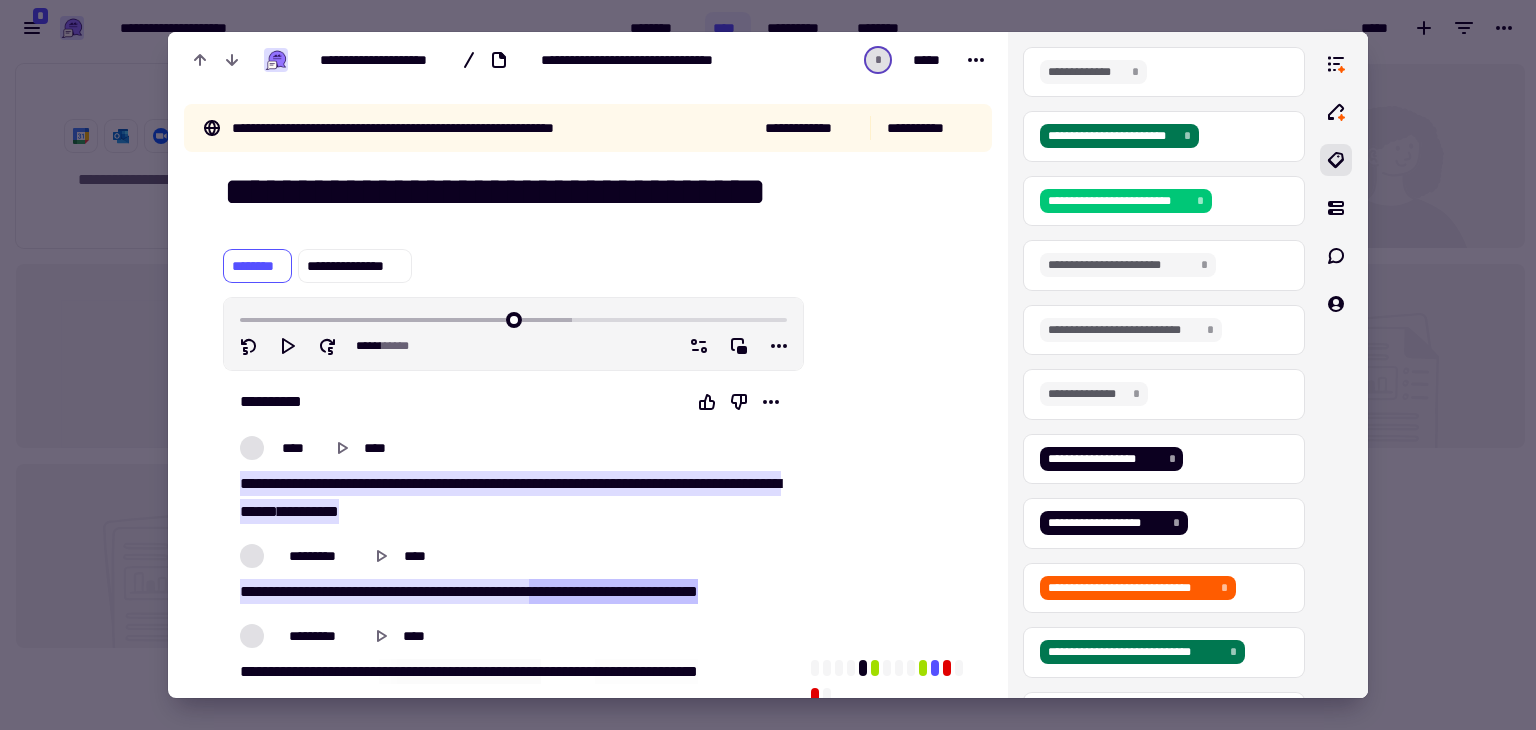 click at bounding box center [893, 440] 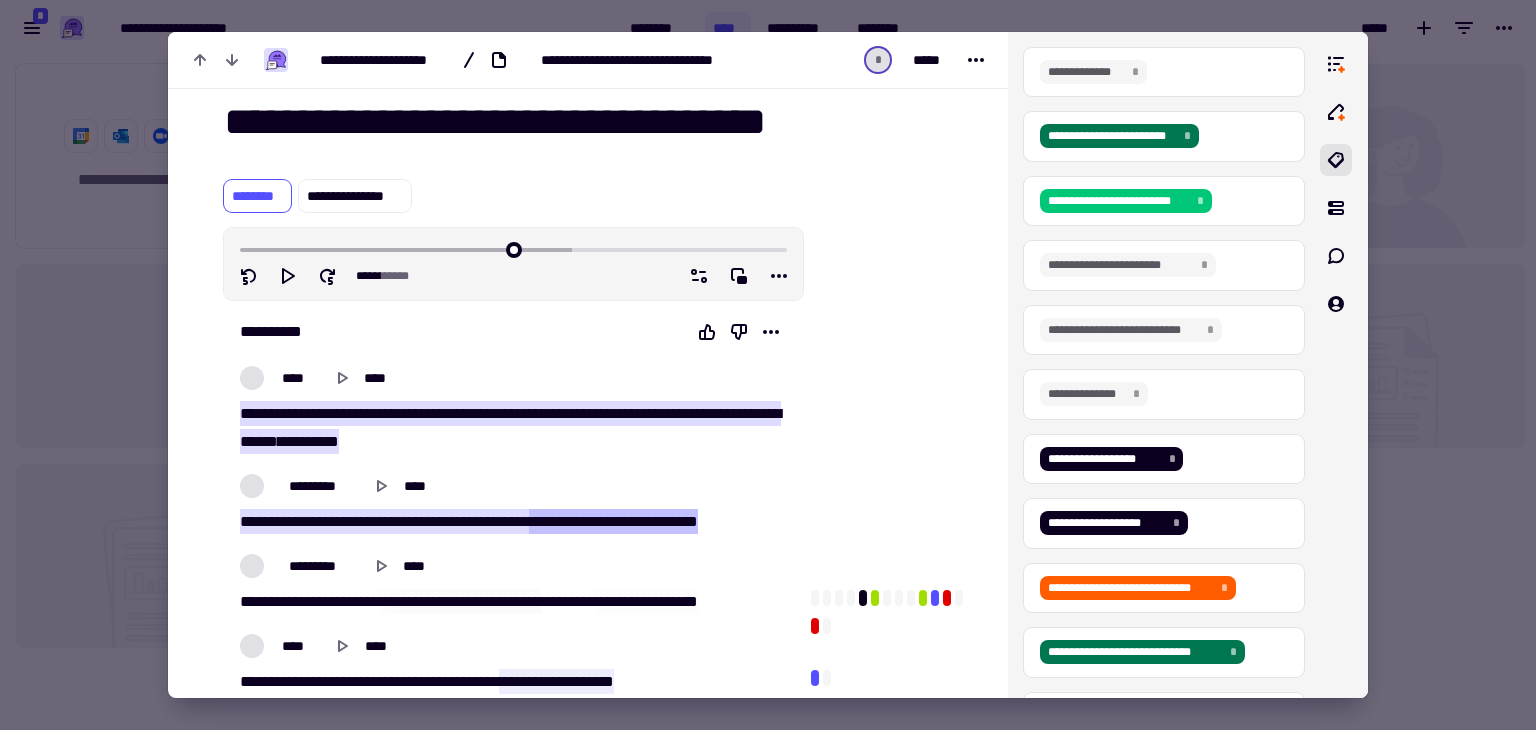 scroll, scrollTop: 0, scrollLeft: 0, axis: both 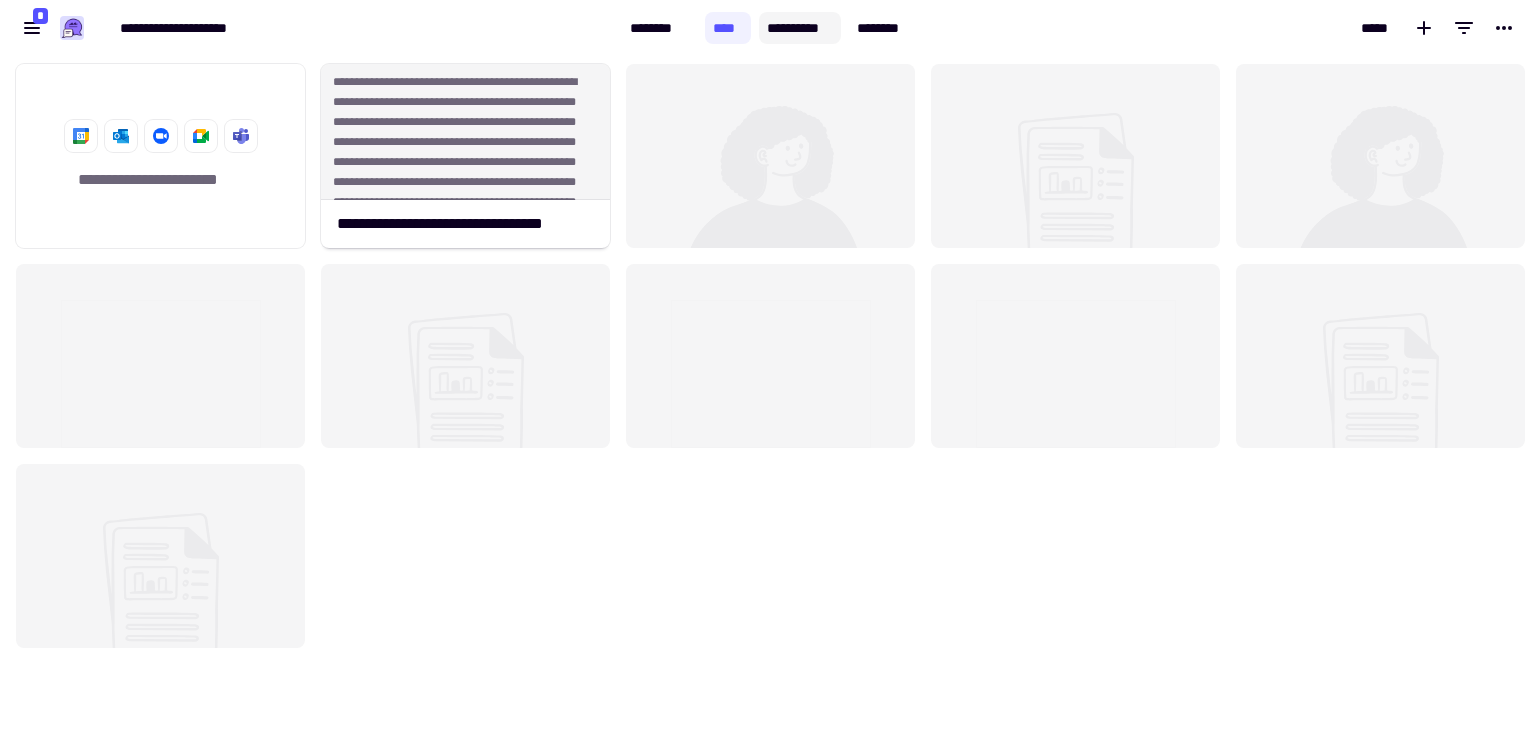 click on "**********" 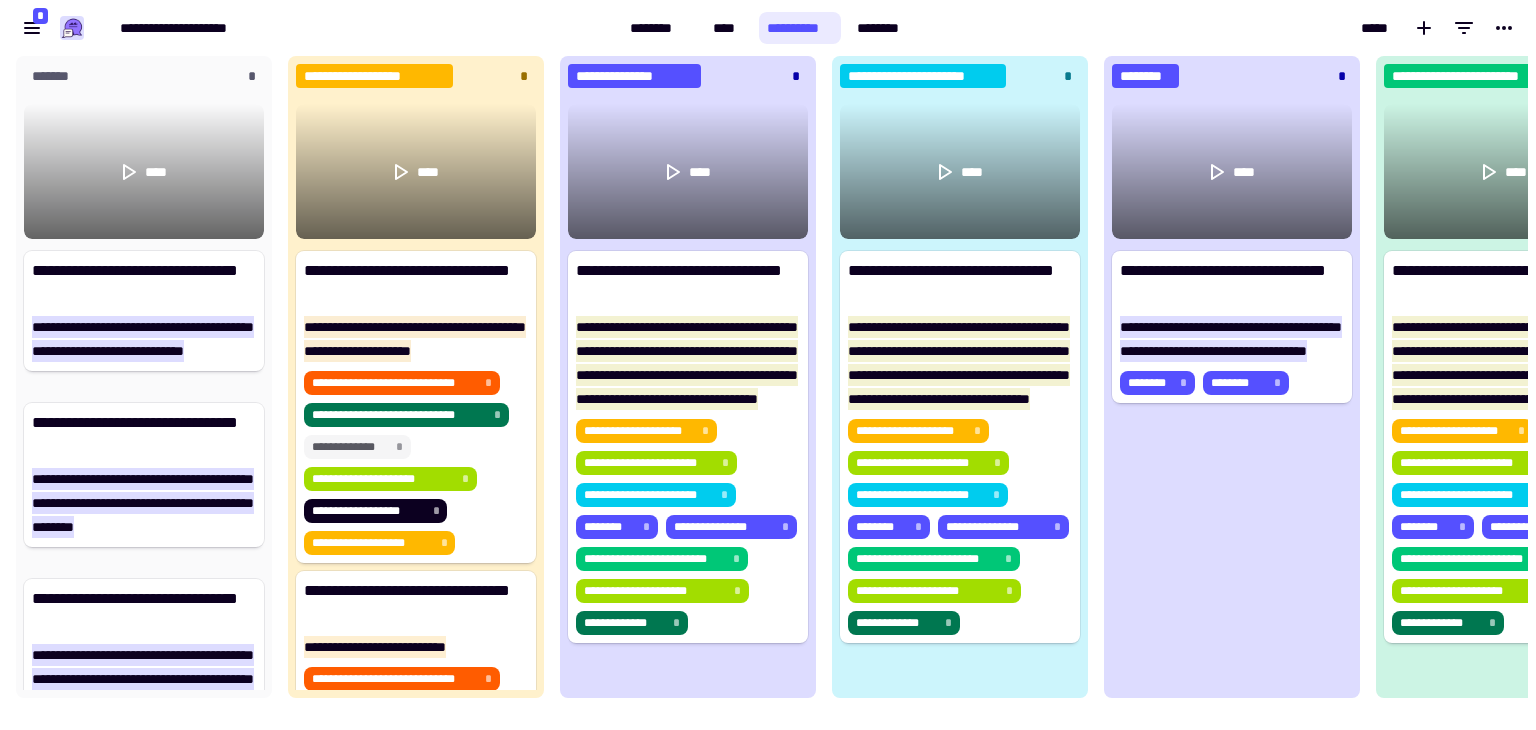 scroll, scrollTop: 16, scrollLeft: 16, axis: both 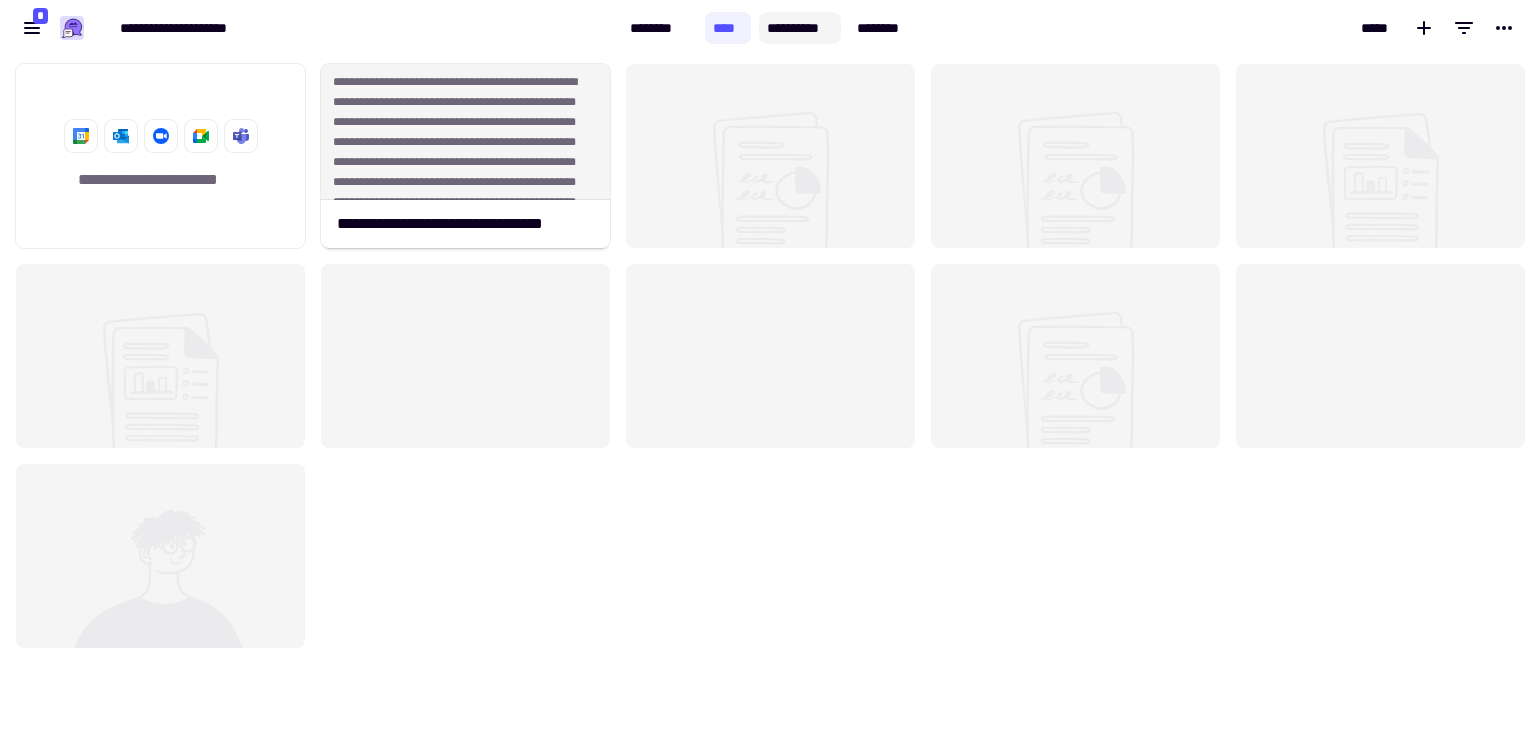 click on "**********" 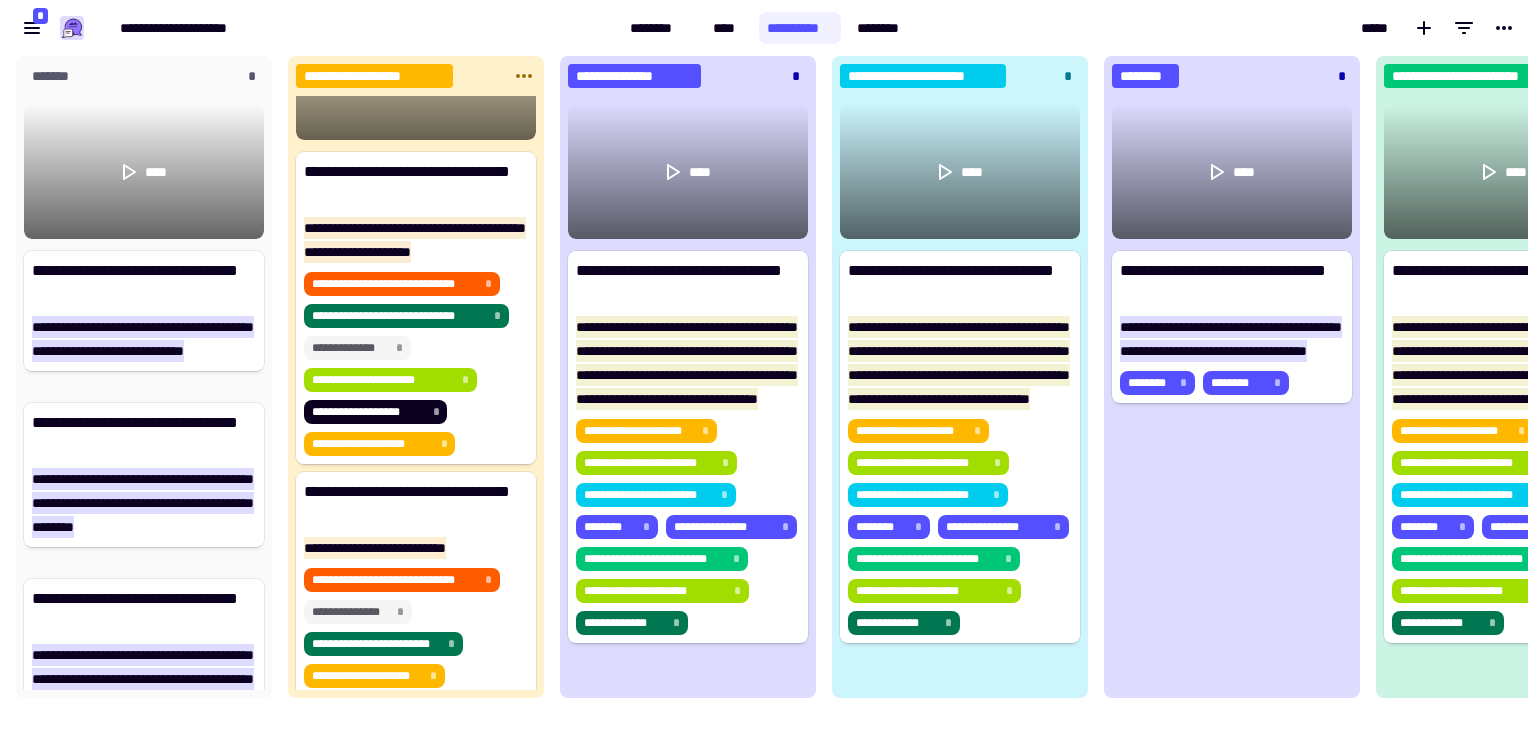 scroll, scrollTop: 0, scrollLeft: 0, axis: both 